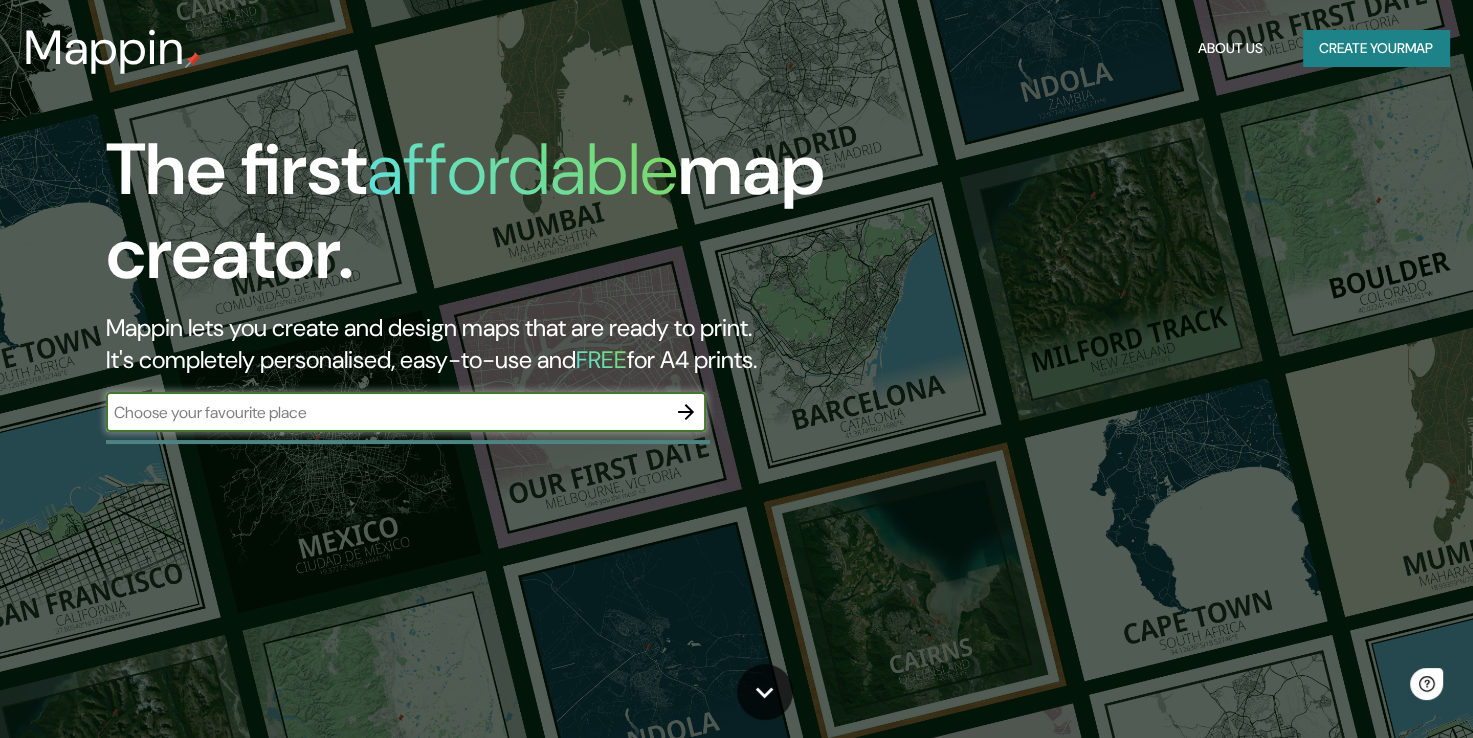 scroll, scrollTop: 0, scrollLeft: 0, axis: both 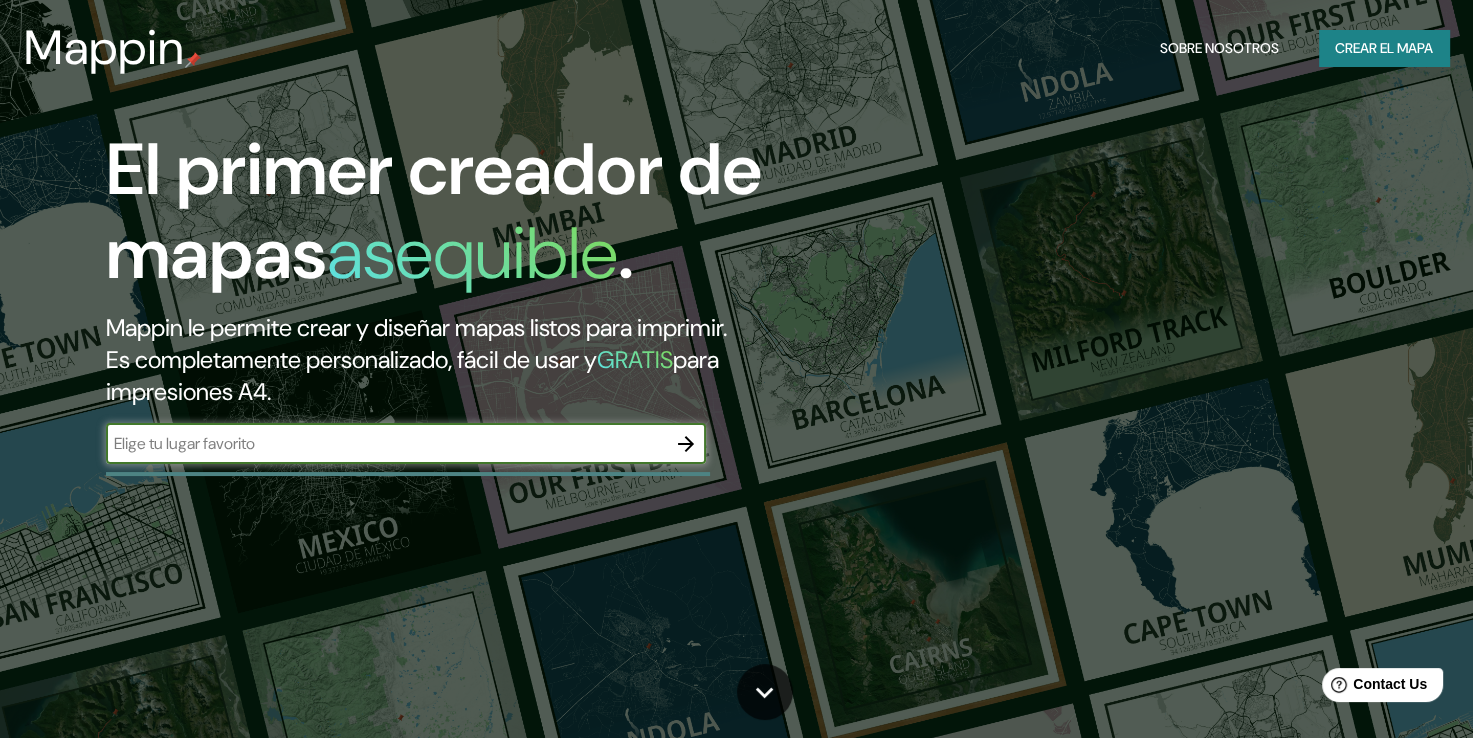 click at bounding box center [386, 443] 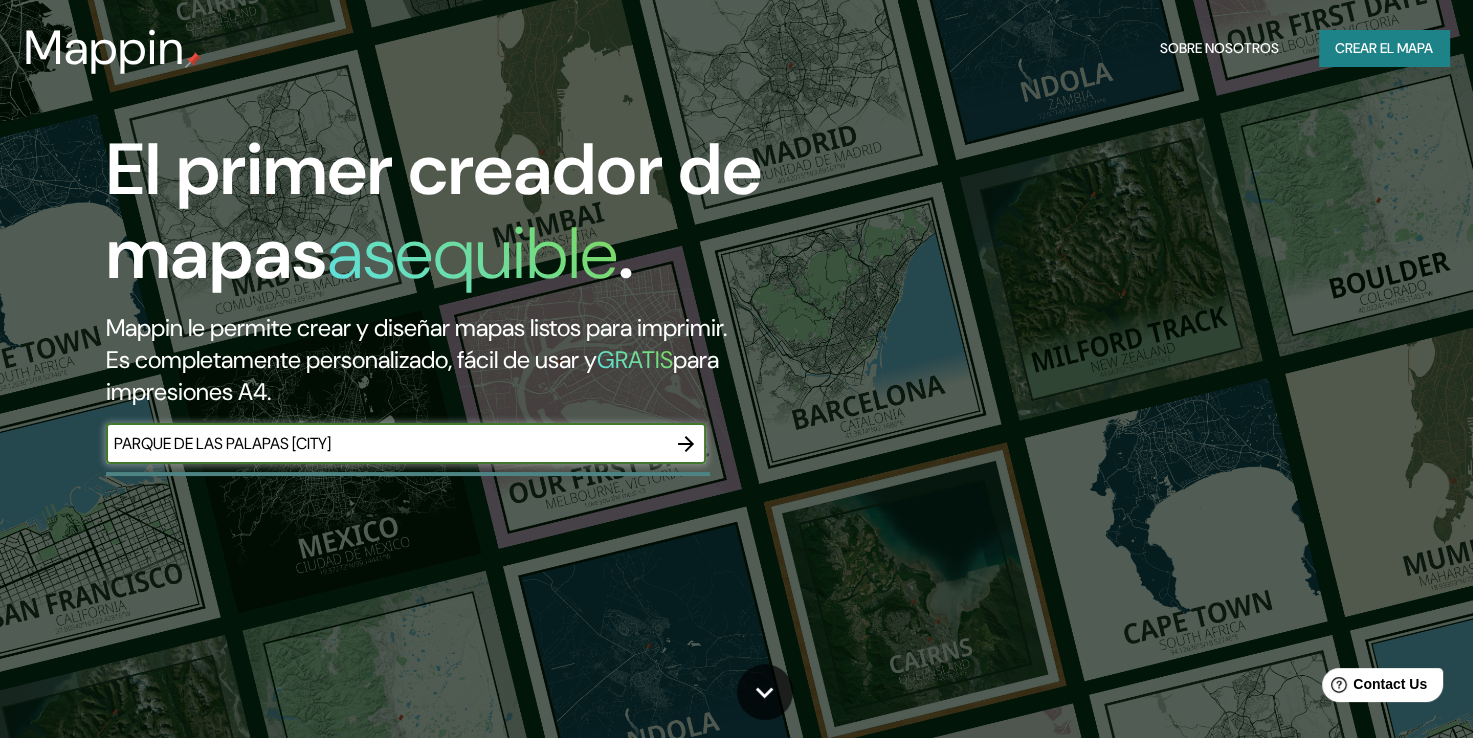 type on "PARQUE DE LAS PALAPAS [CITY]" 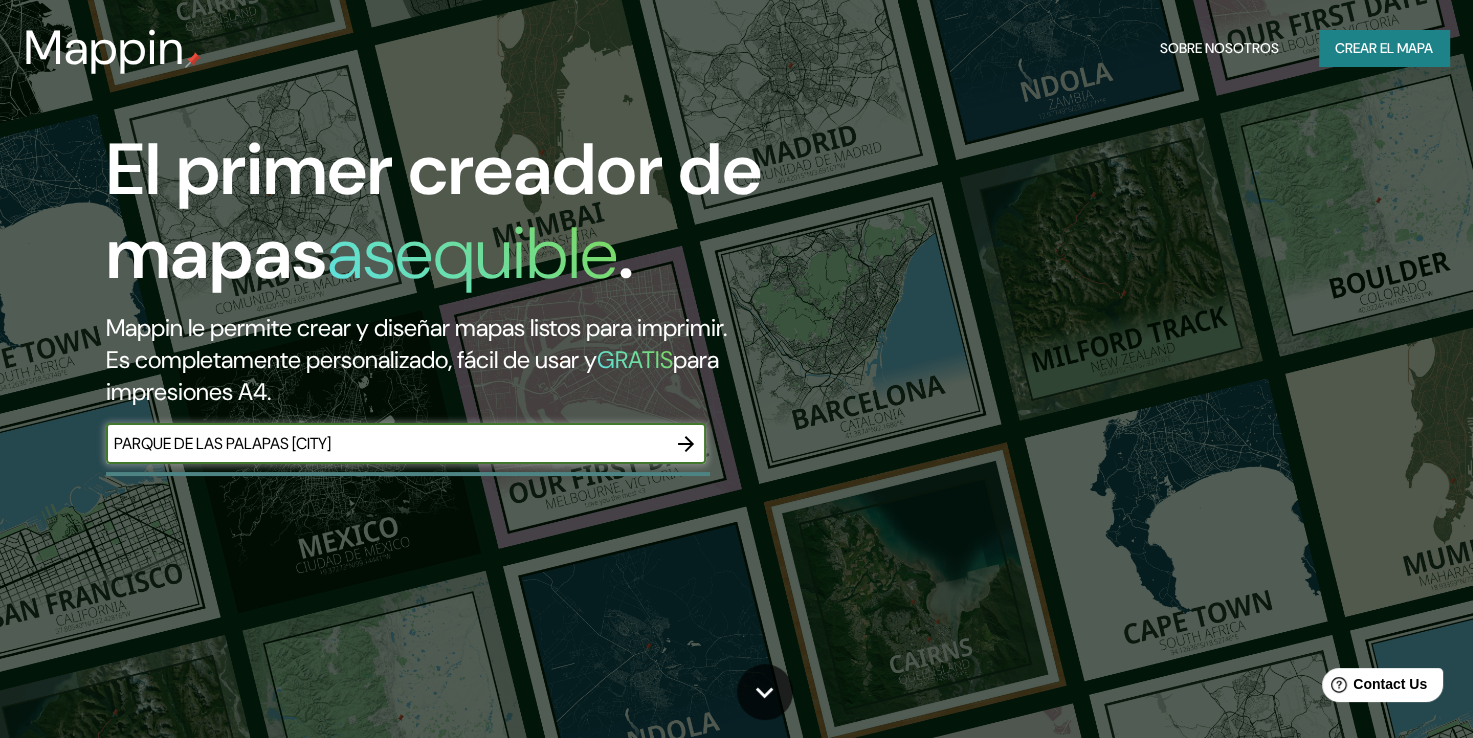 click 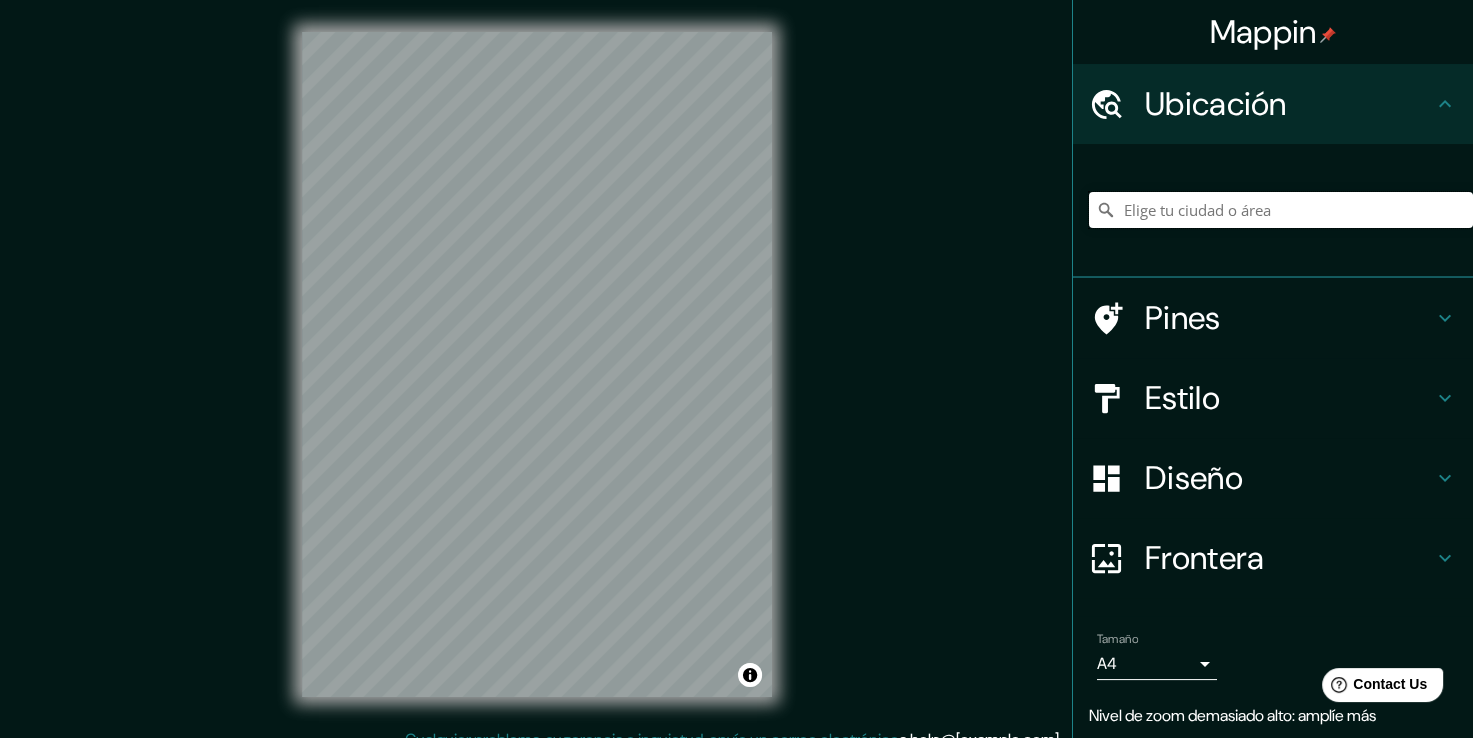 click at bounding box center [1281, 210] 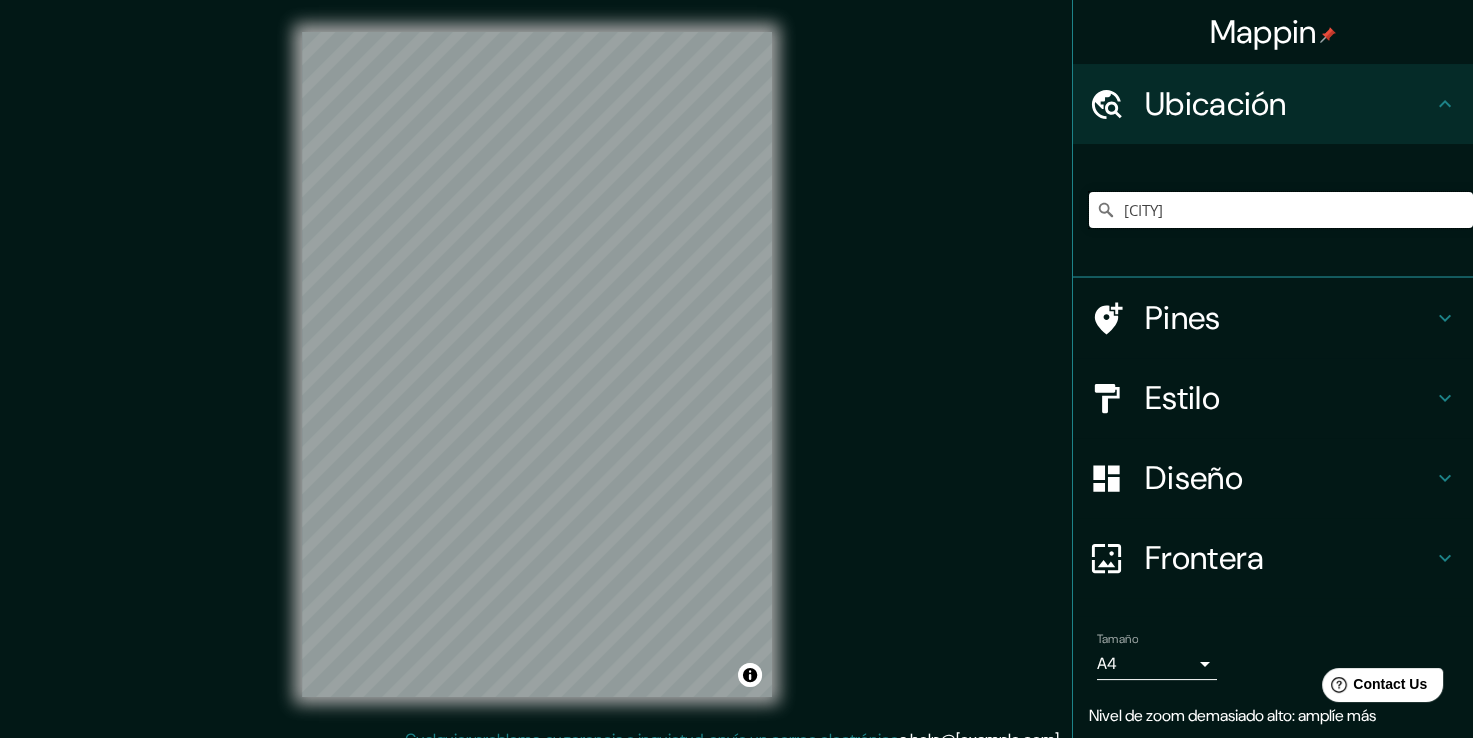 type on "[CITY]" 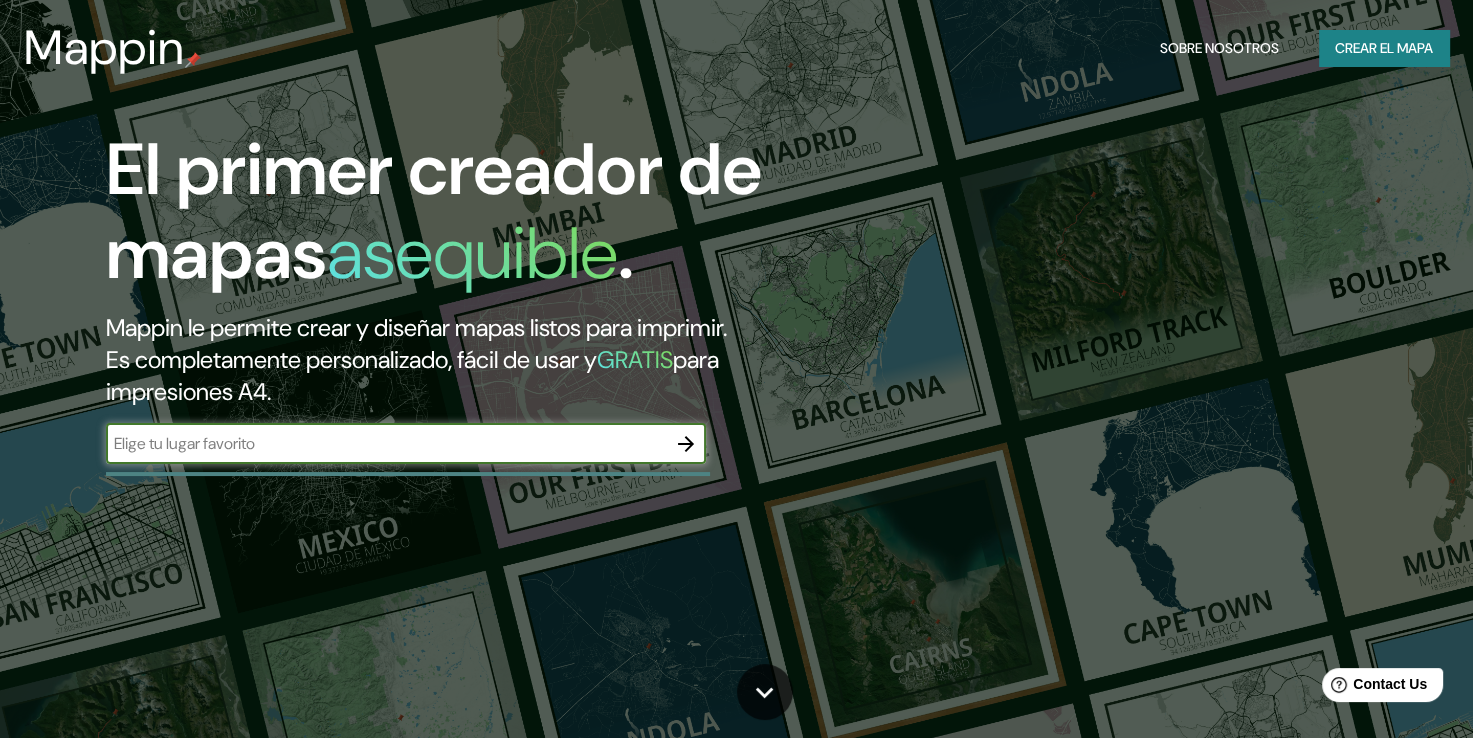 click at bounding box center (386, 443) 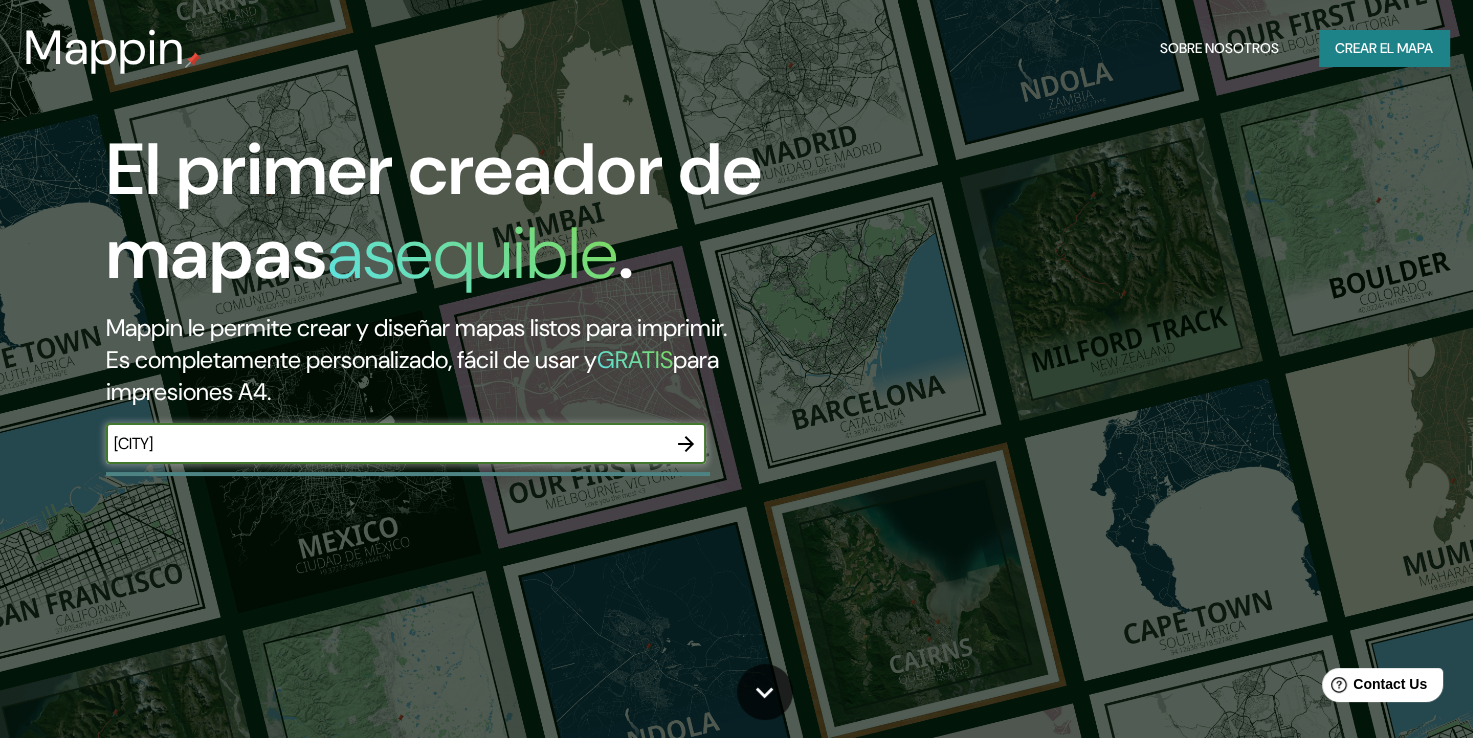 type on "[CITY]" 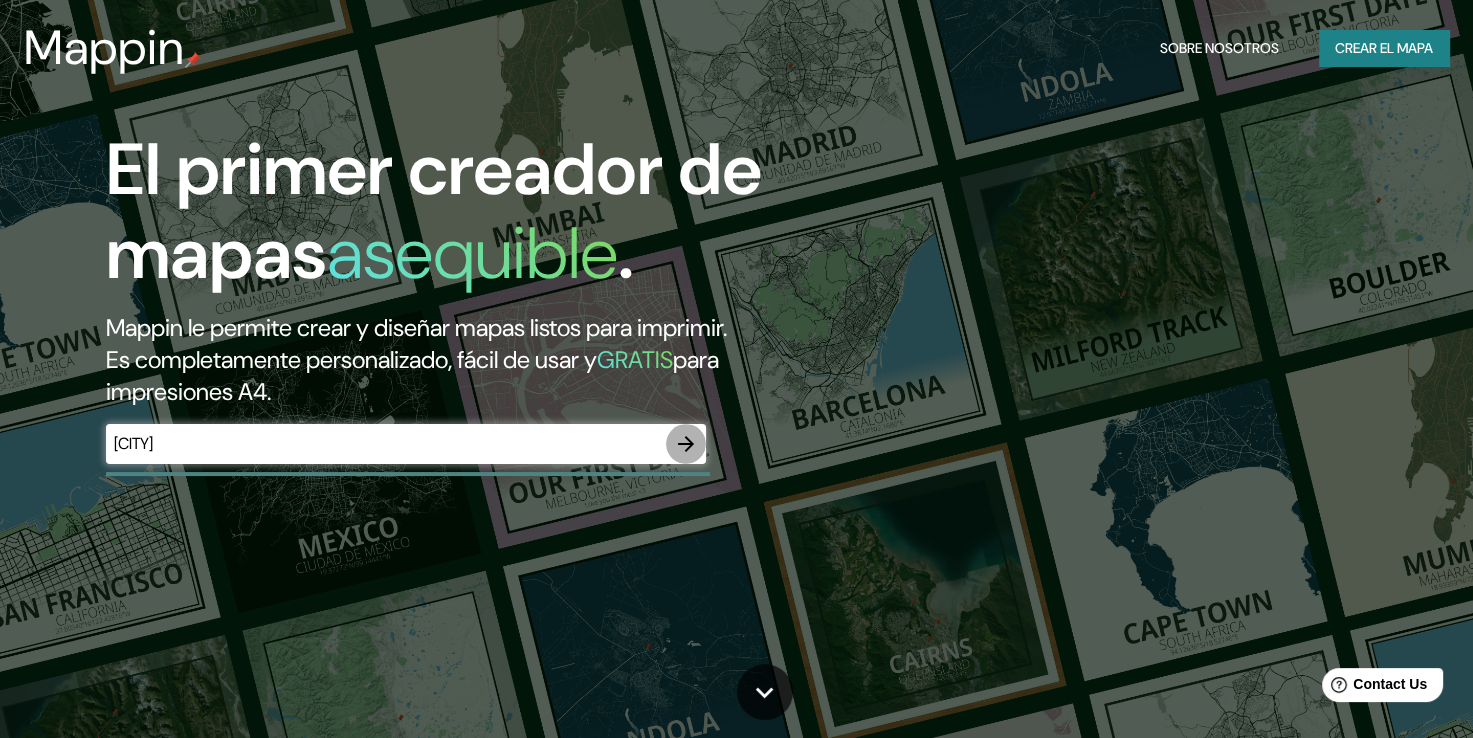click 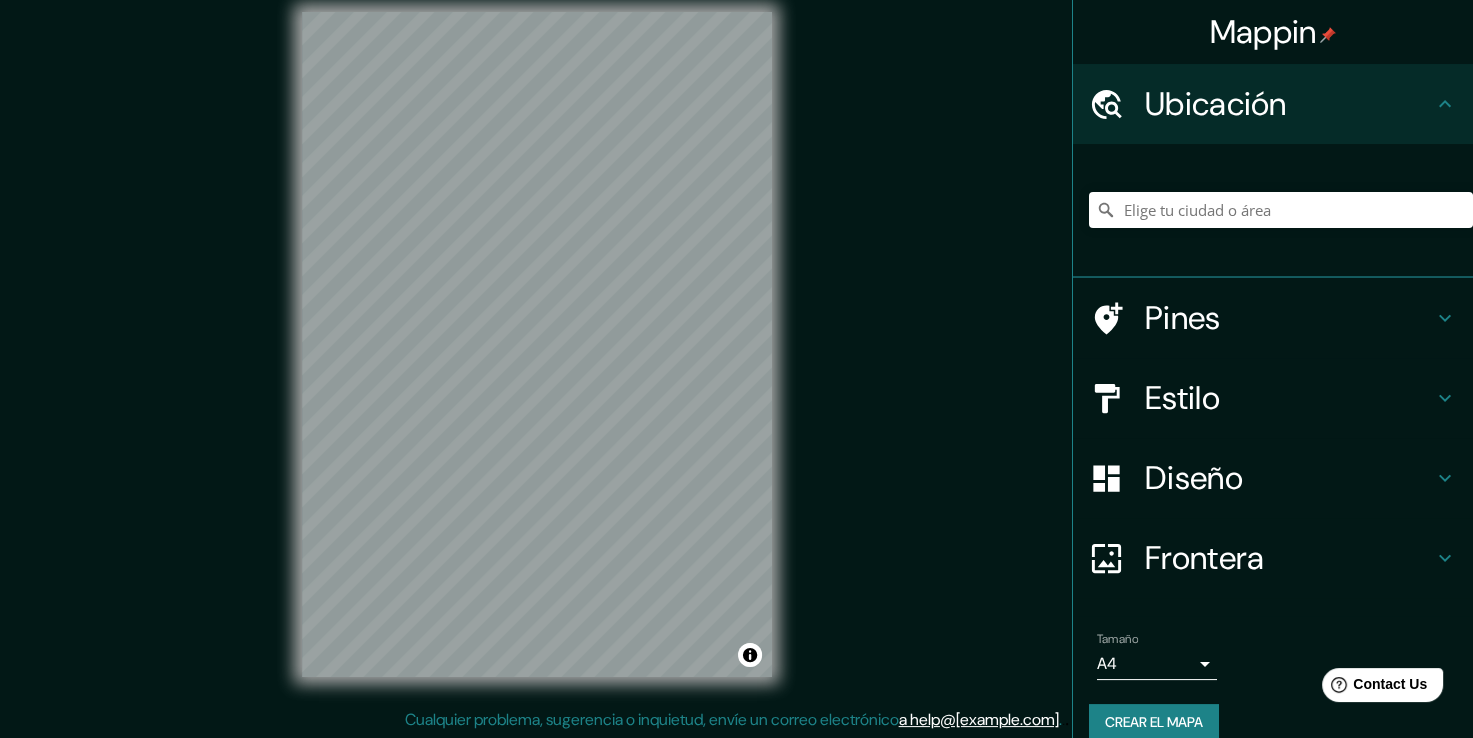 scroll, scrollTop: 22, scrollLeft: 0, axis: vertical 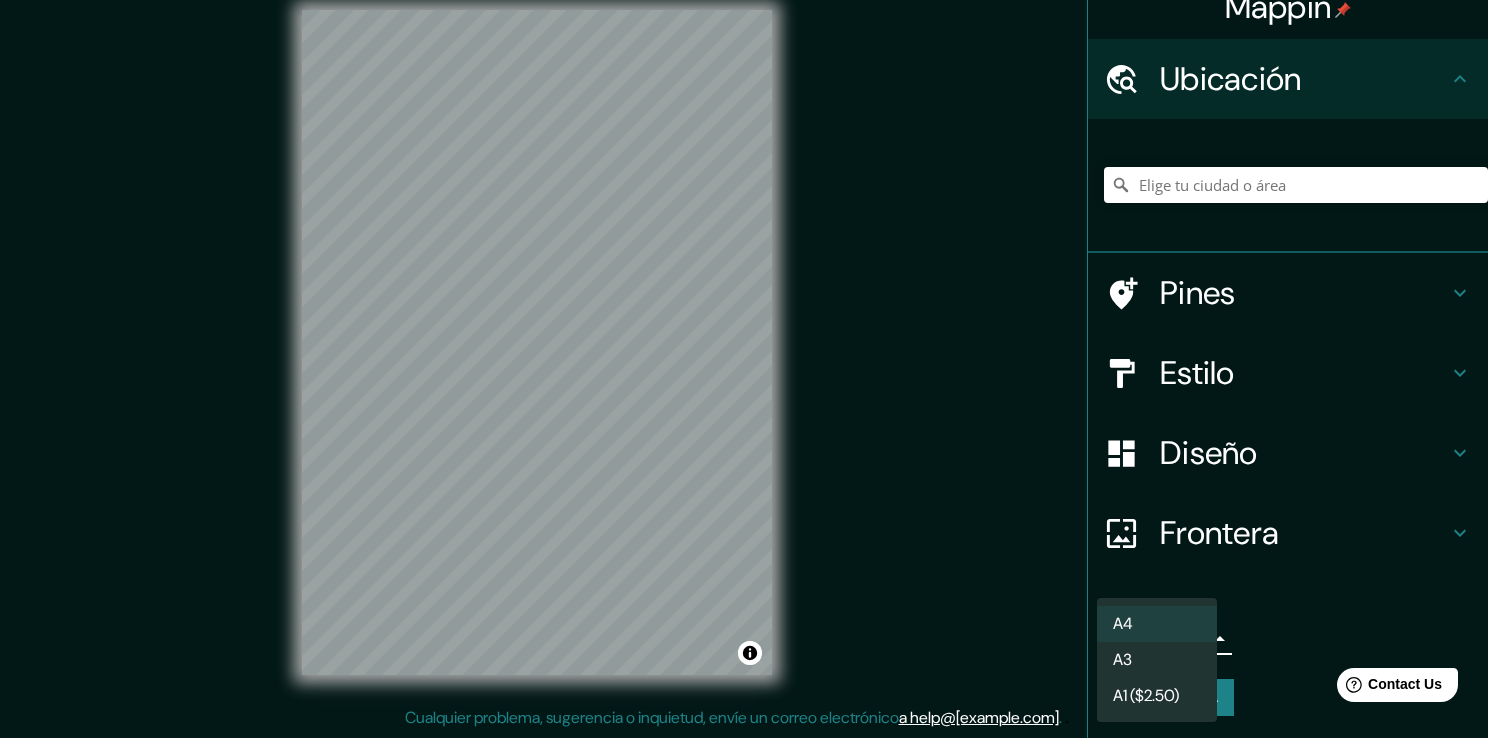 click on "Mappin Ubicación Pines Estilo Diseño Frontera Elige un borde. Sugerencia : puedes hacer que las capas del marco sean opacas para crear algunos efectos geniales. Ninguno Sencillo Transparente Capricho Tamaño A4 single Crear el mapa © Mapbox © OpenStreetMap Improve this map Cualquier problema, sugerencia o inquietud, envíe un correo electrónico a help@[example.com] . . . A4 A3 A1 ($2.50)" at bounding box center (744, 347) 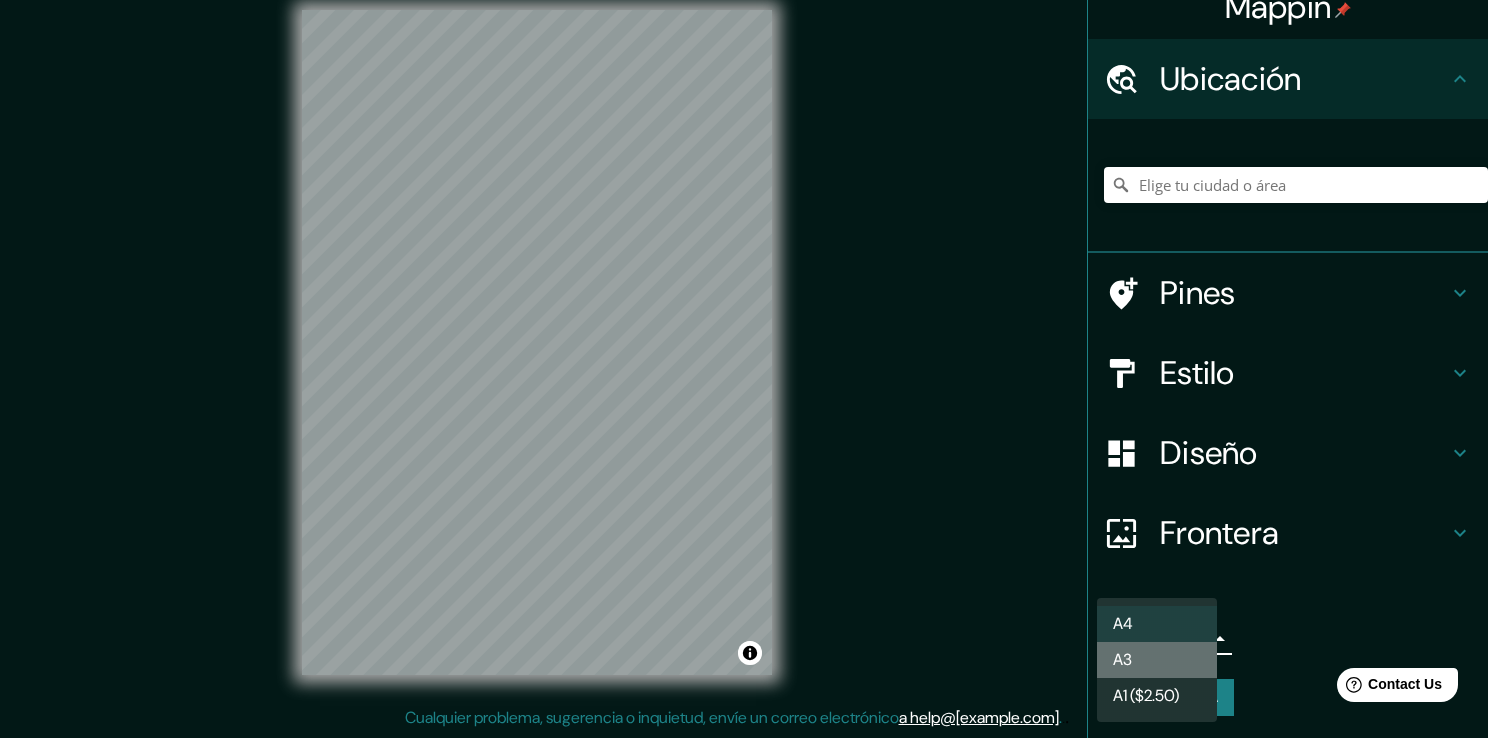 click on "A3" at bounding box center (1157, 660) 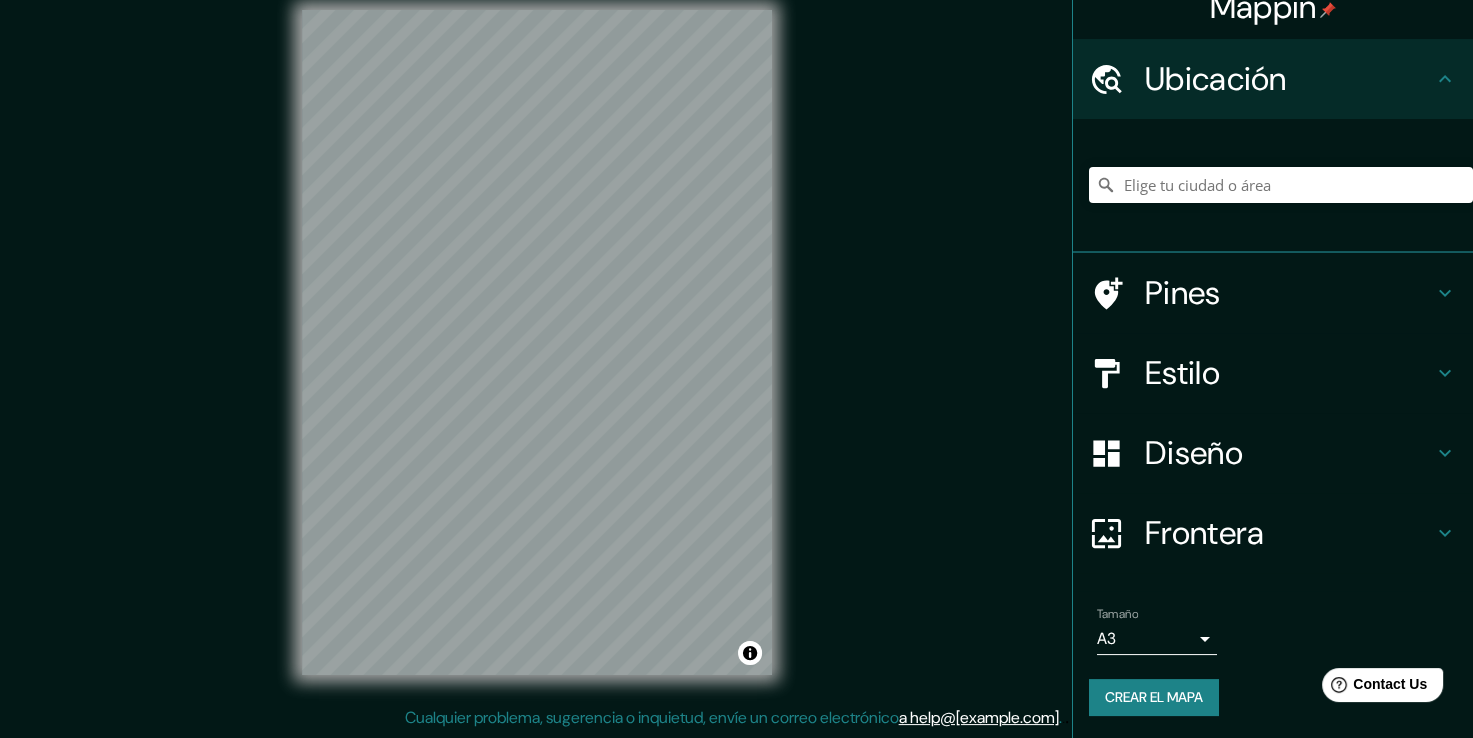 click on "Diseño" at bounding box center [1289, 453] 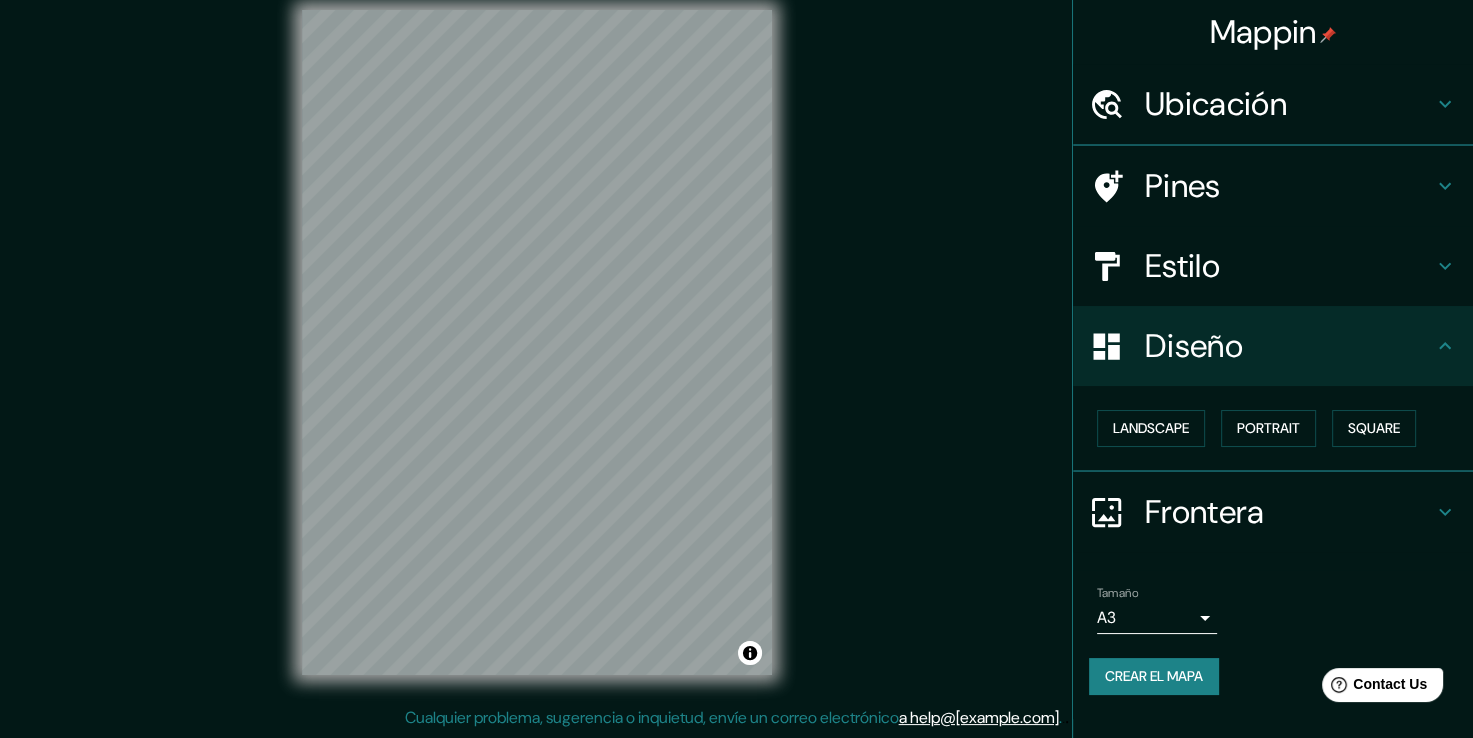 scroll, scrollTop: 0, scrollLeft: 0, axis: both 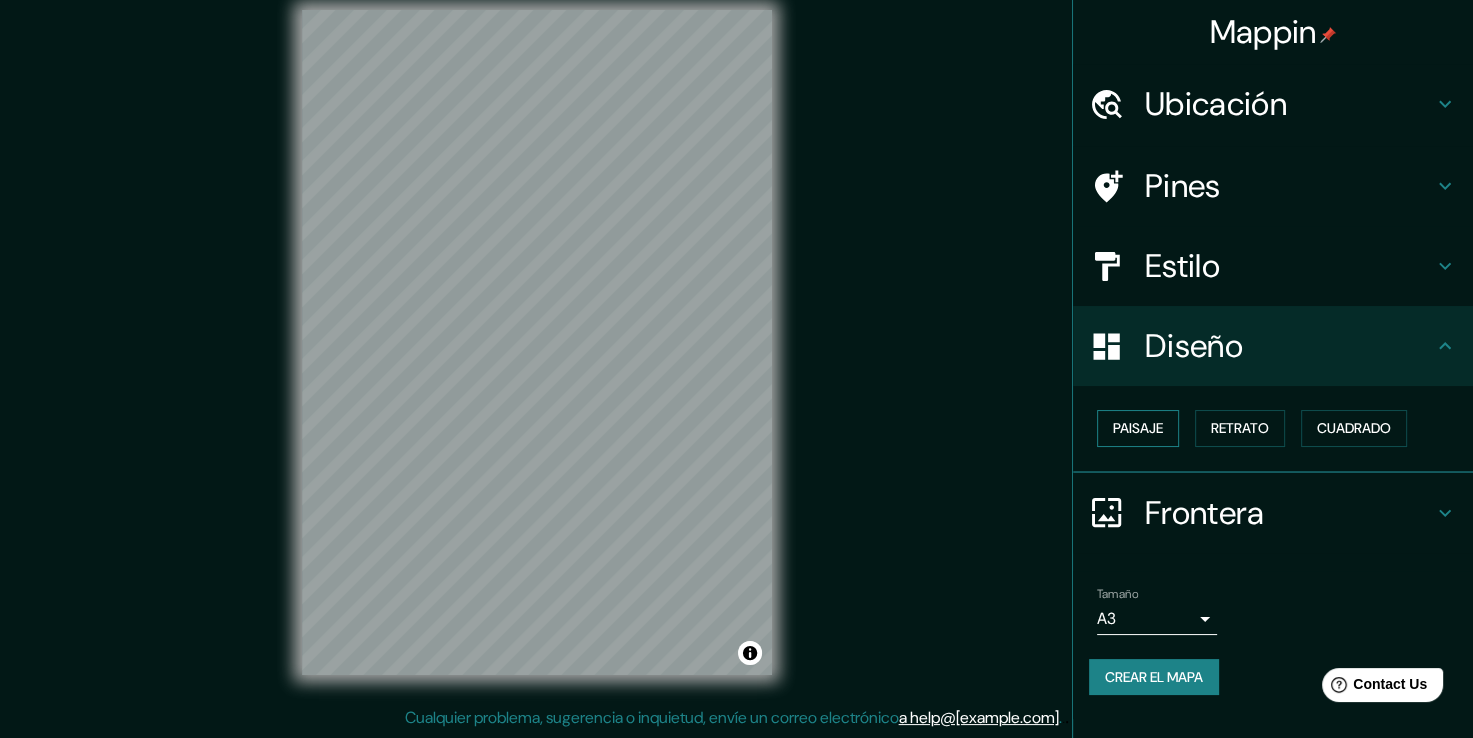 click on "Paisaje" at bounding box center (1138, 428) 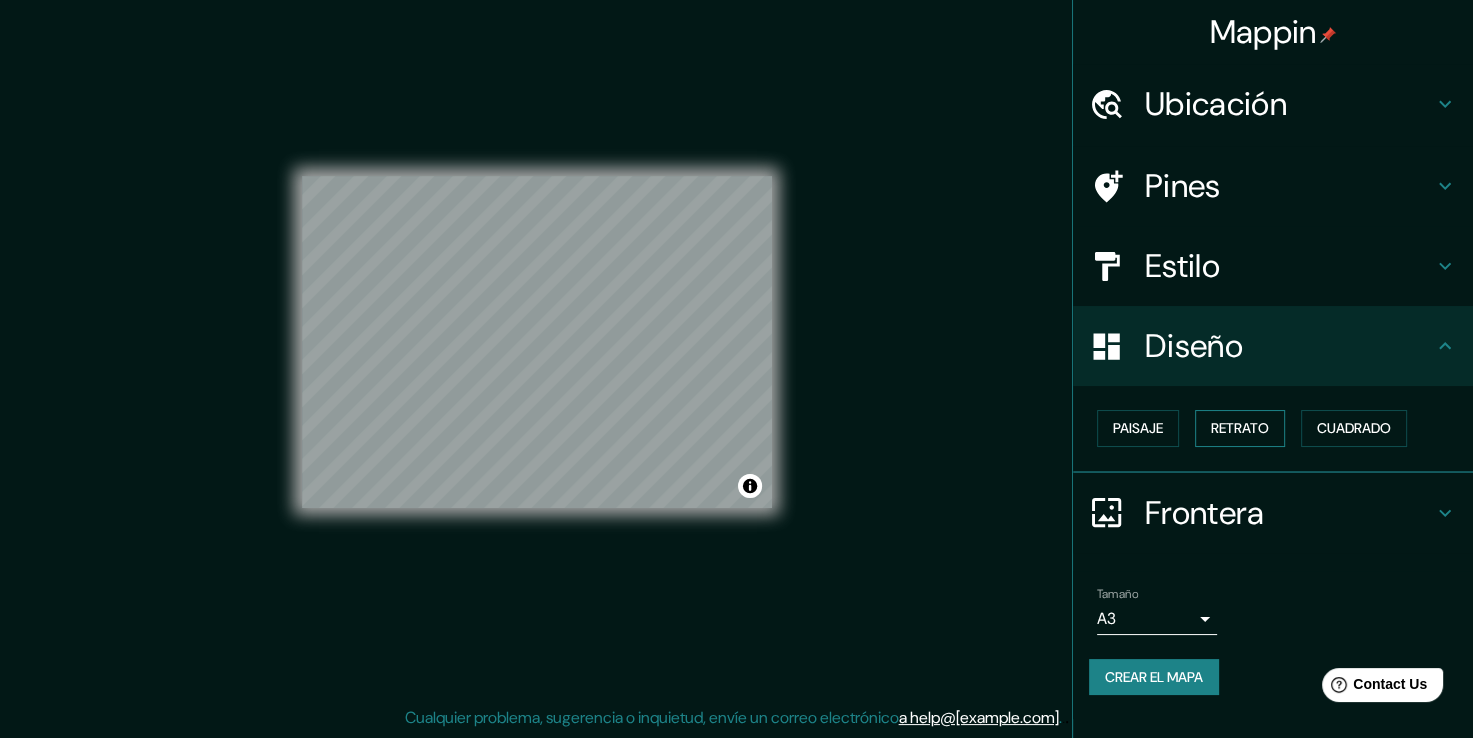 click on "Retrato" at bounding box center (1240, 428) 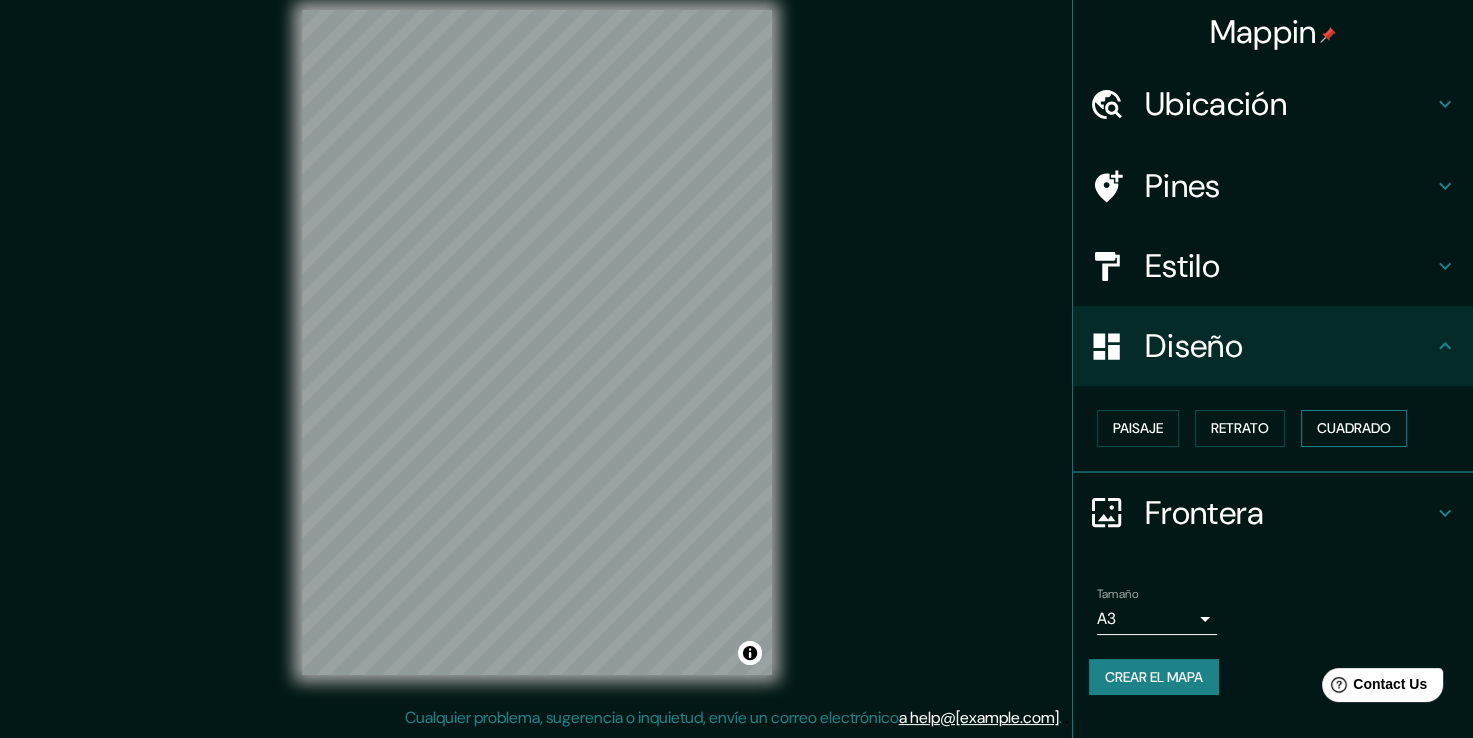 click on "Cuadrado" at bounding box center (1354, 428) 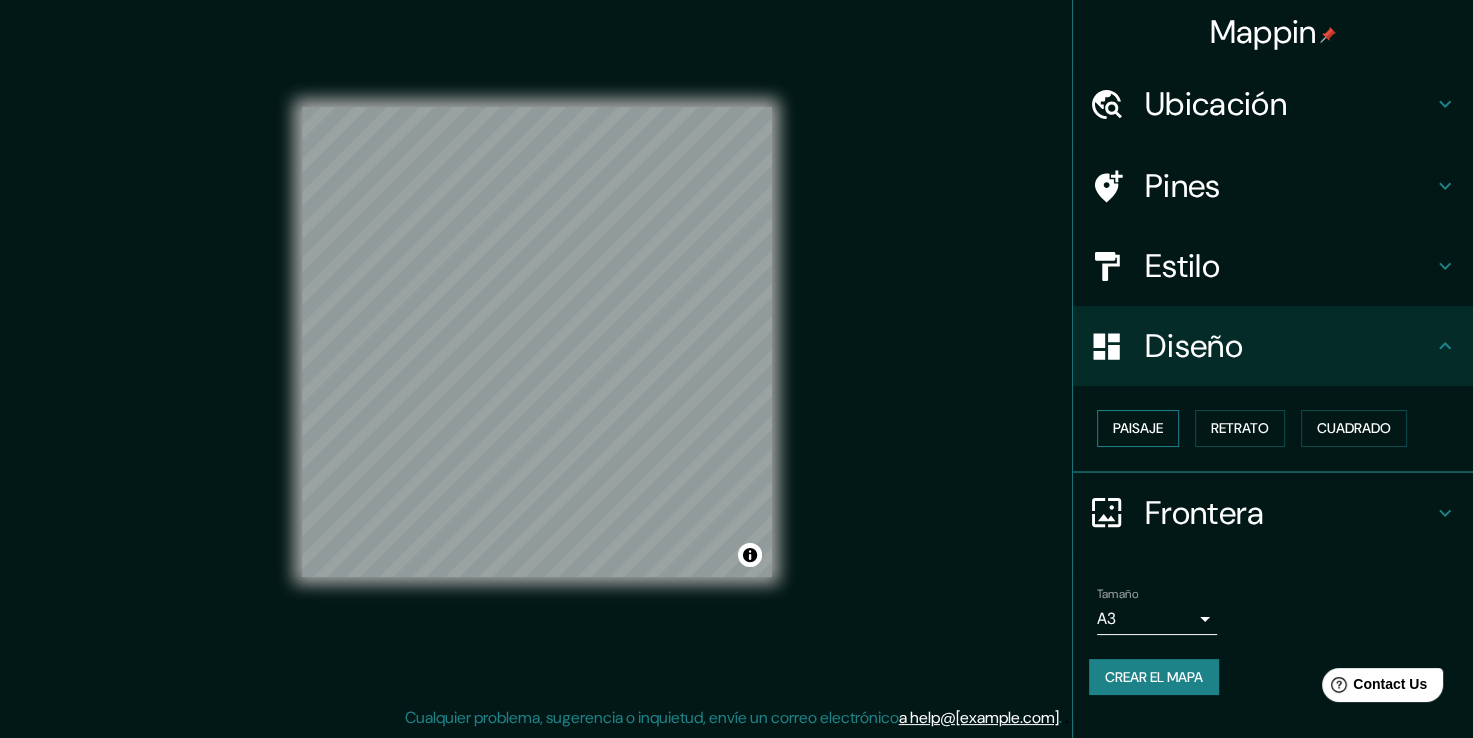 click on "Paisaje" at bounding box center [1138, 428] 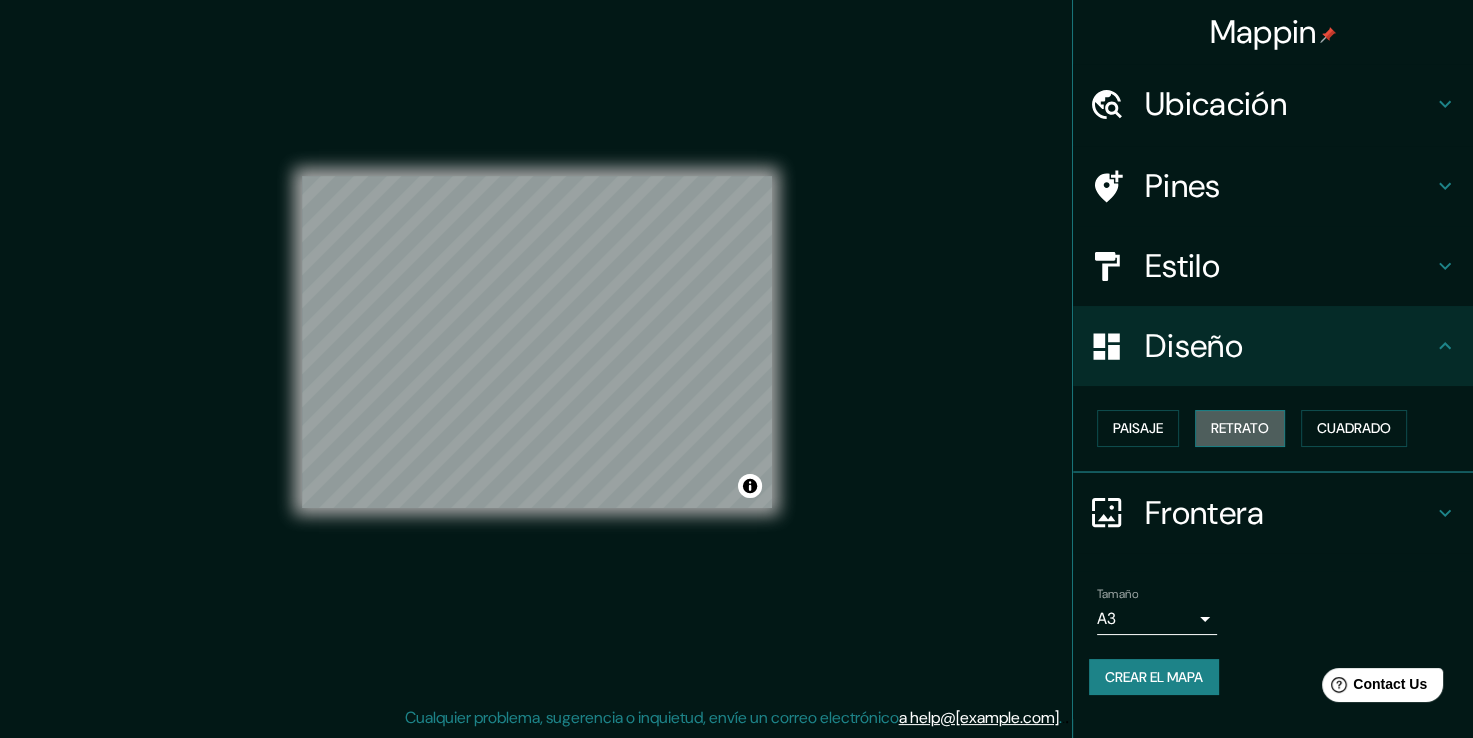 click on "Retrato" at bounding box center [1240, 428] 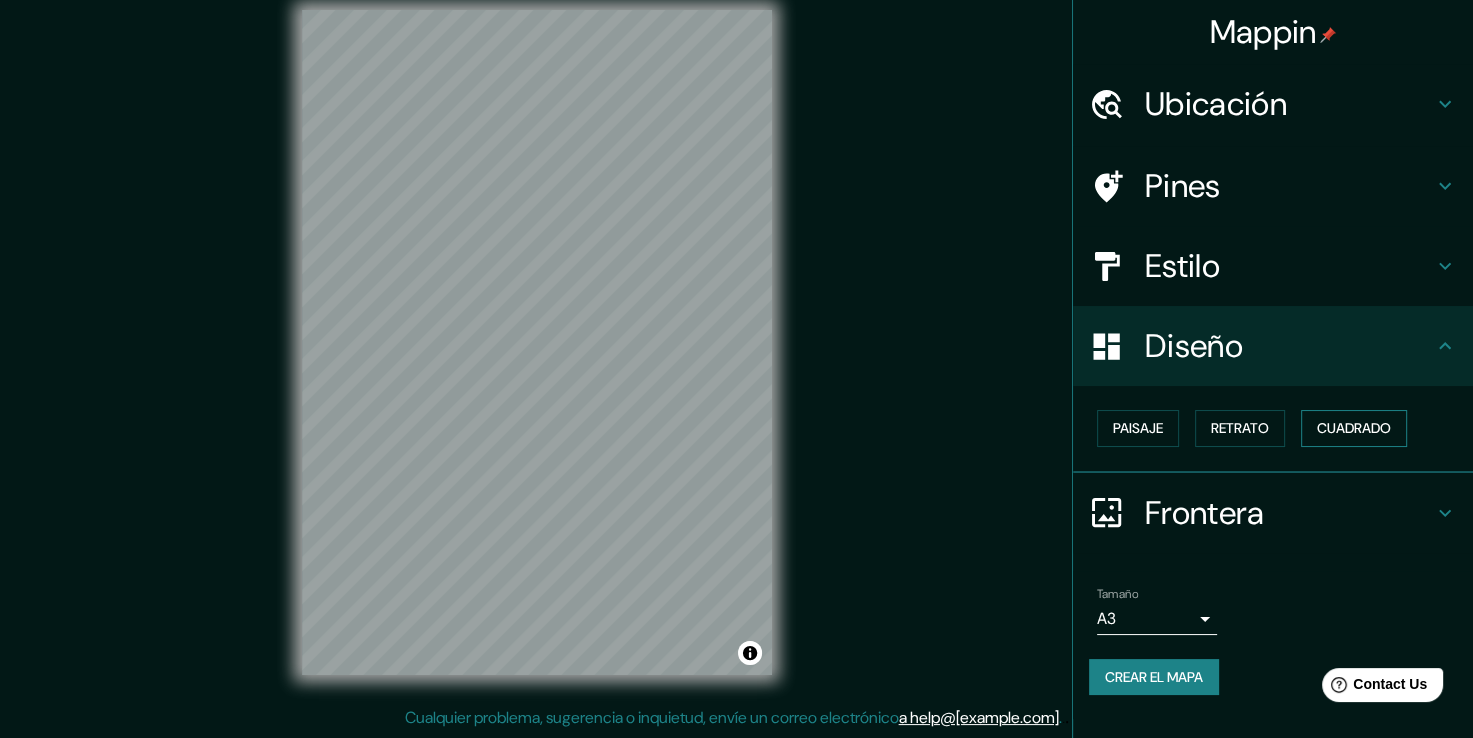 click on "Cuadrado" at bounding box center [1354, 428] 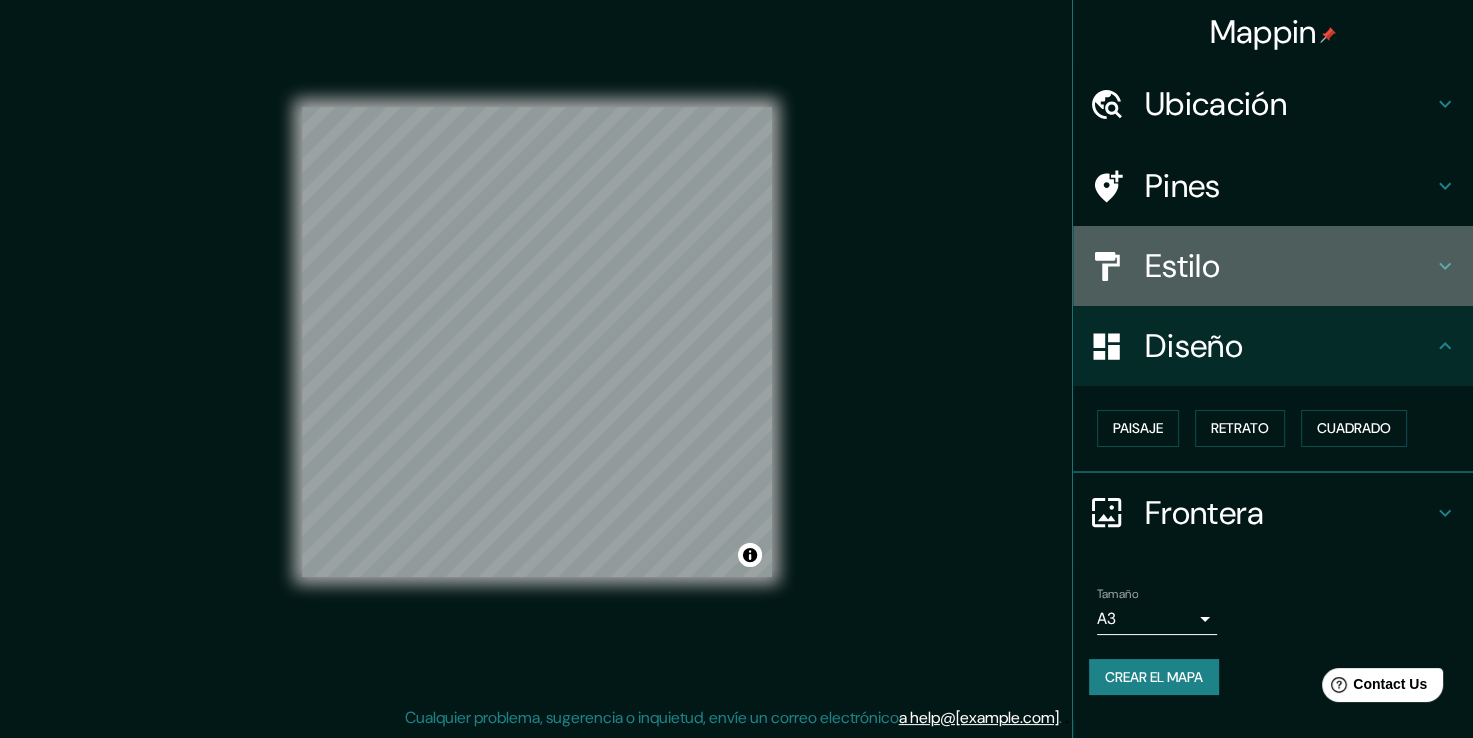 click on "Estilo" at bounding box center [1289, 266] 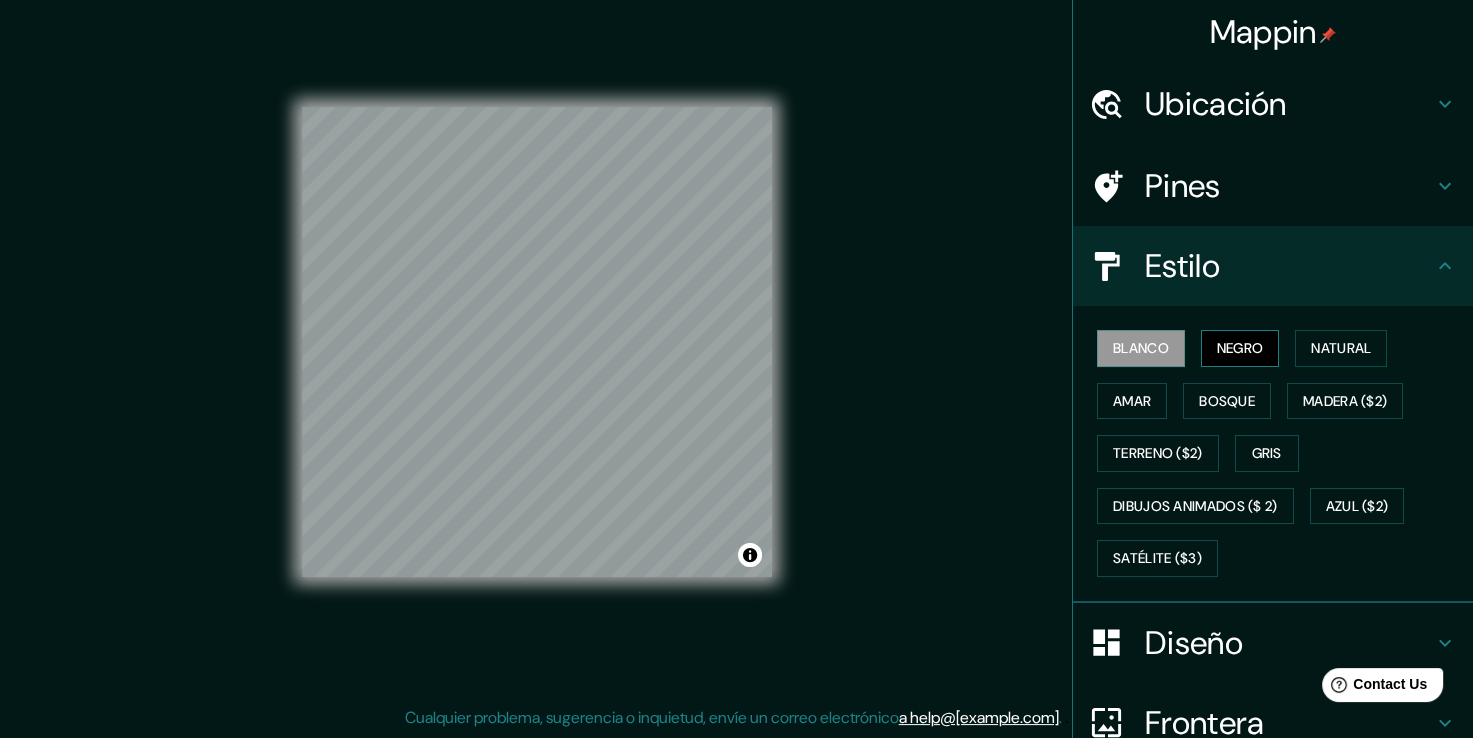 click on "Negro" at bounding box center [1240, 348] 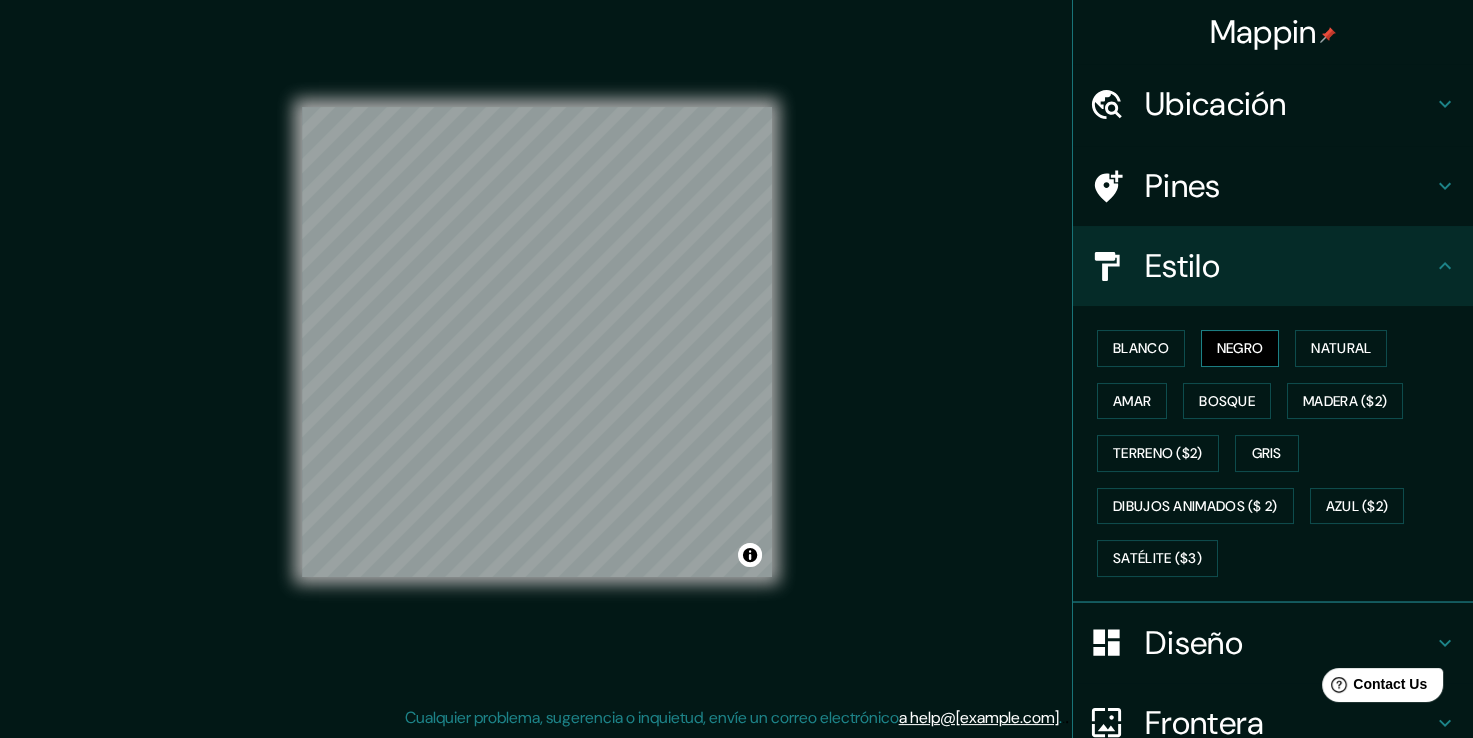 click on "Negro" at bounding box center (1240, 348) 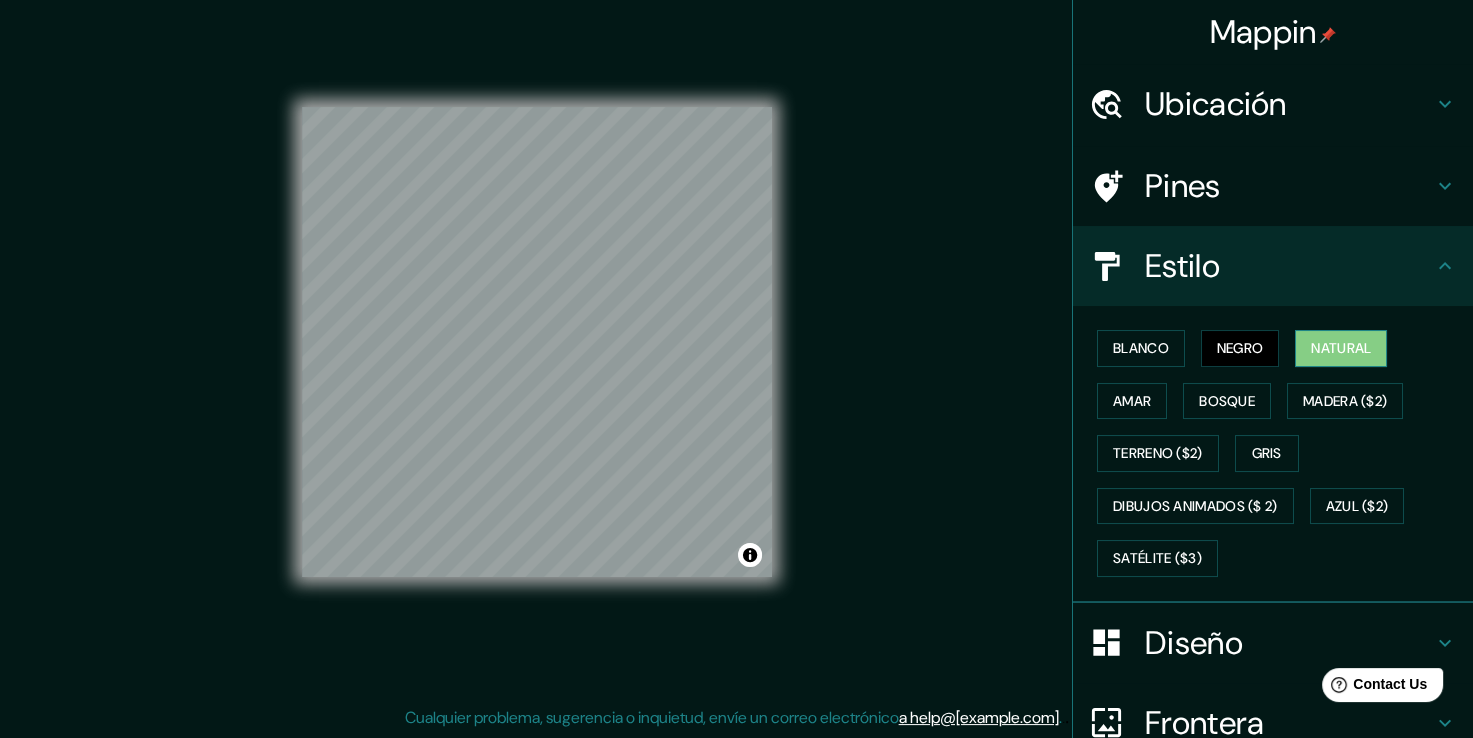 click on "Natural" at bounding box center [1341, 348] 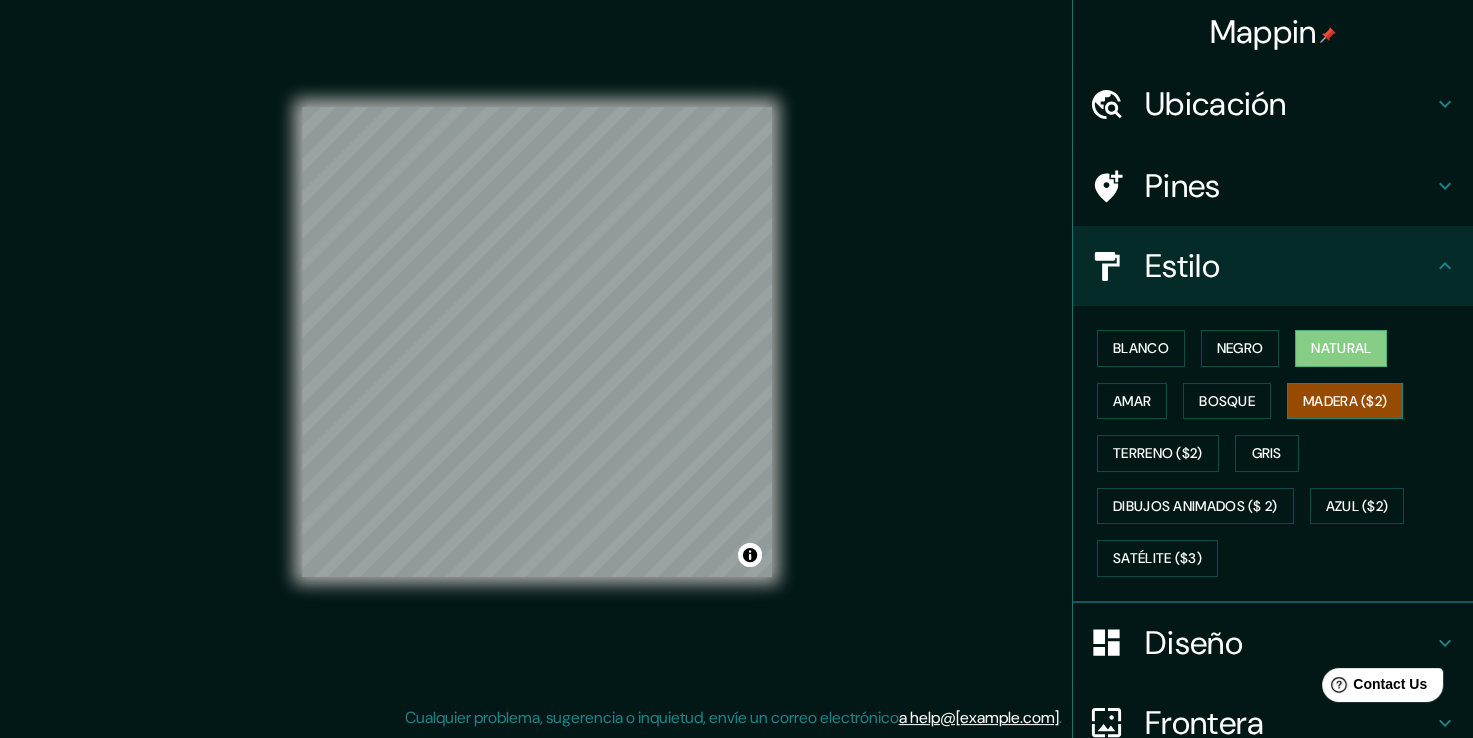 click on "Madera ($2)" at bounding box center (1345, 401) 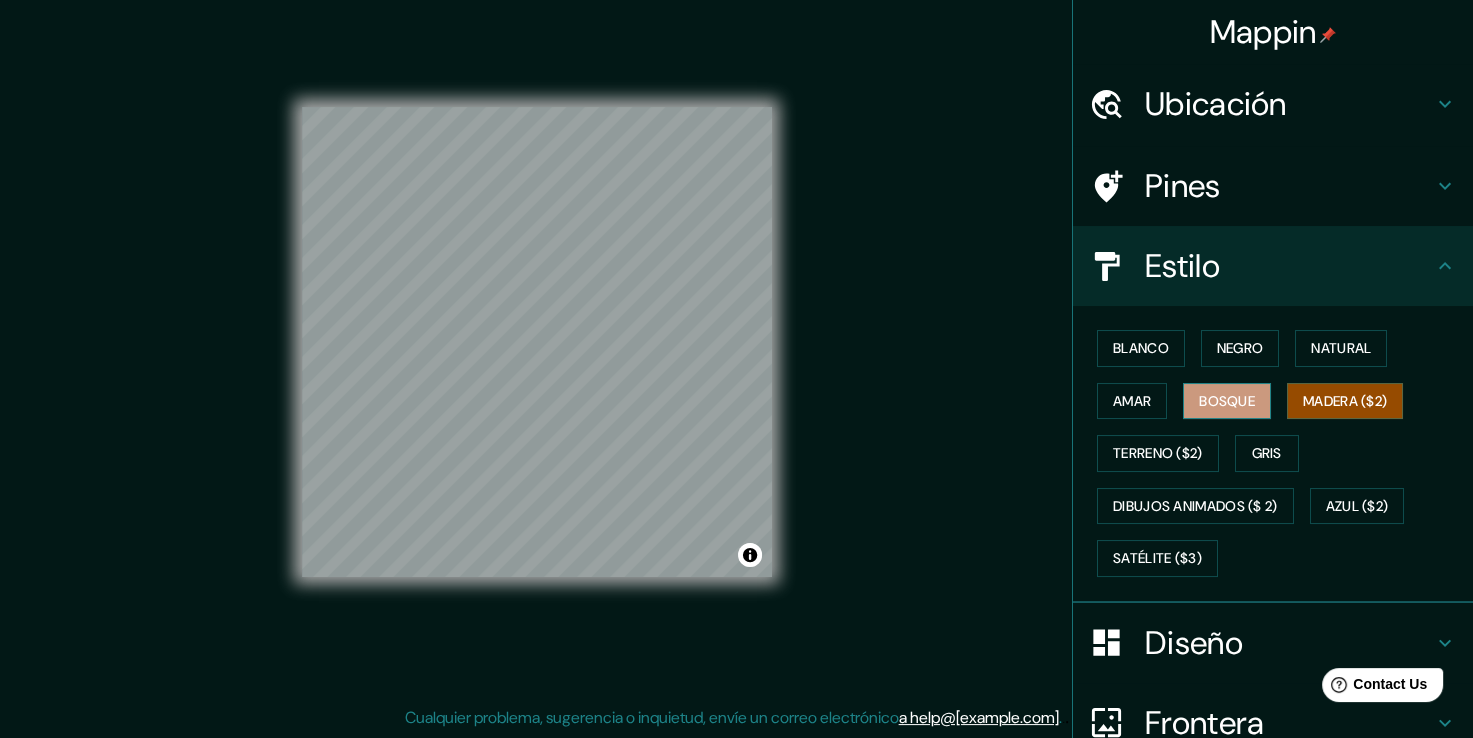 click on "Bosque" at bounding box center (1227, 401) 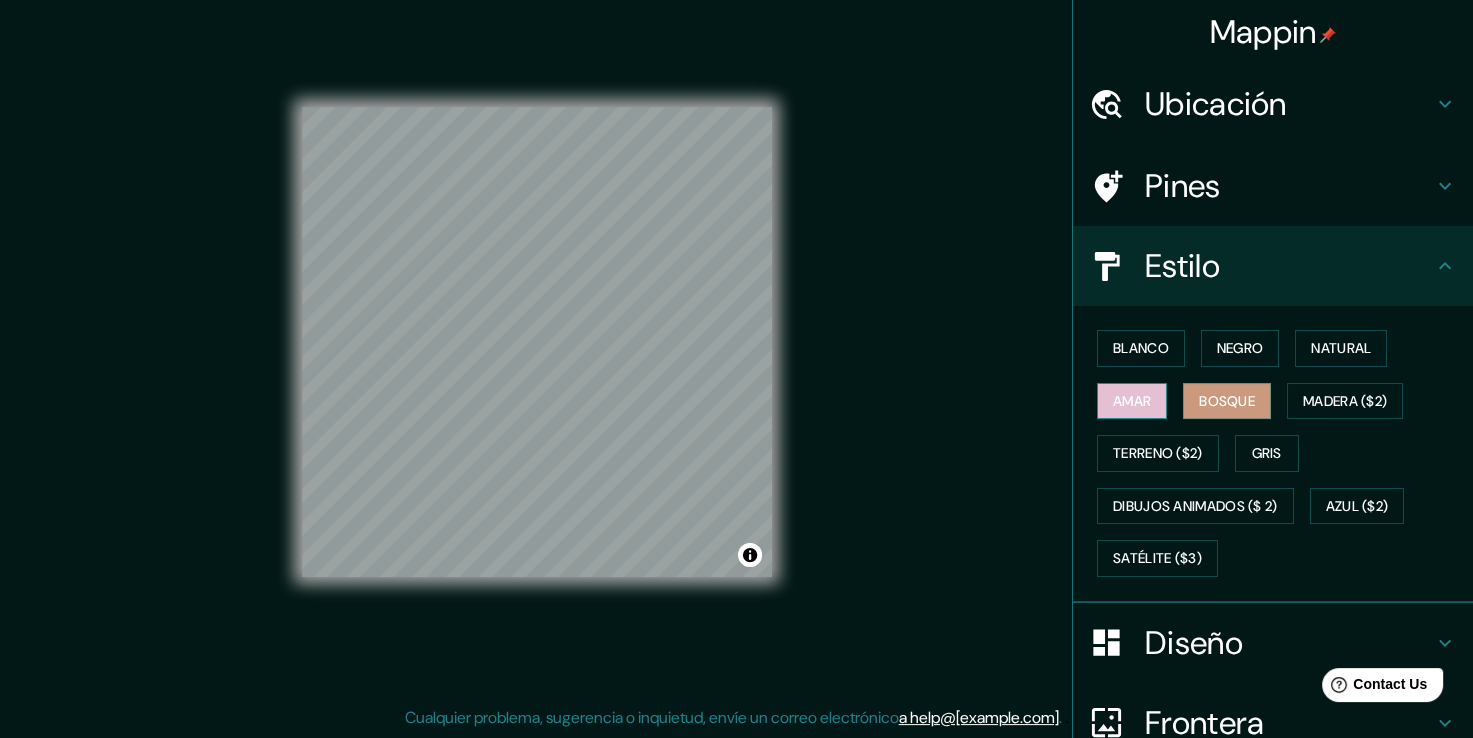 click on "Amar" at bounding box center (1132, 401) 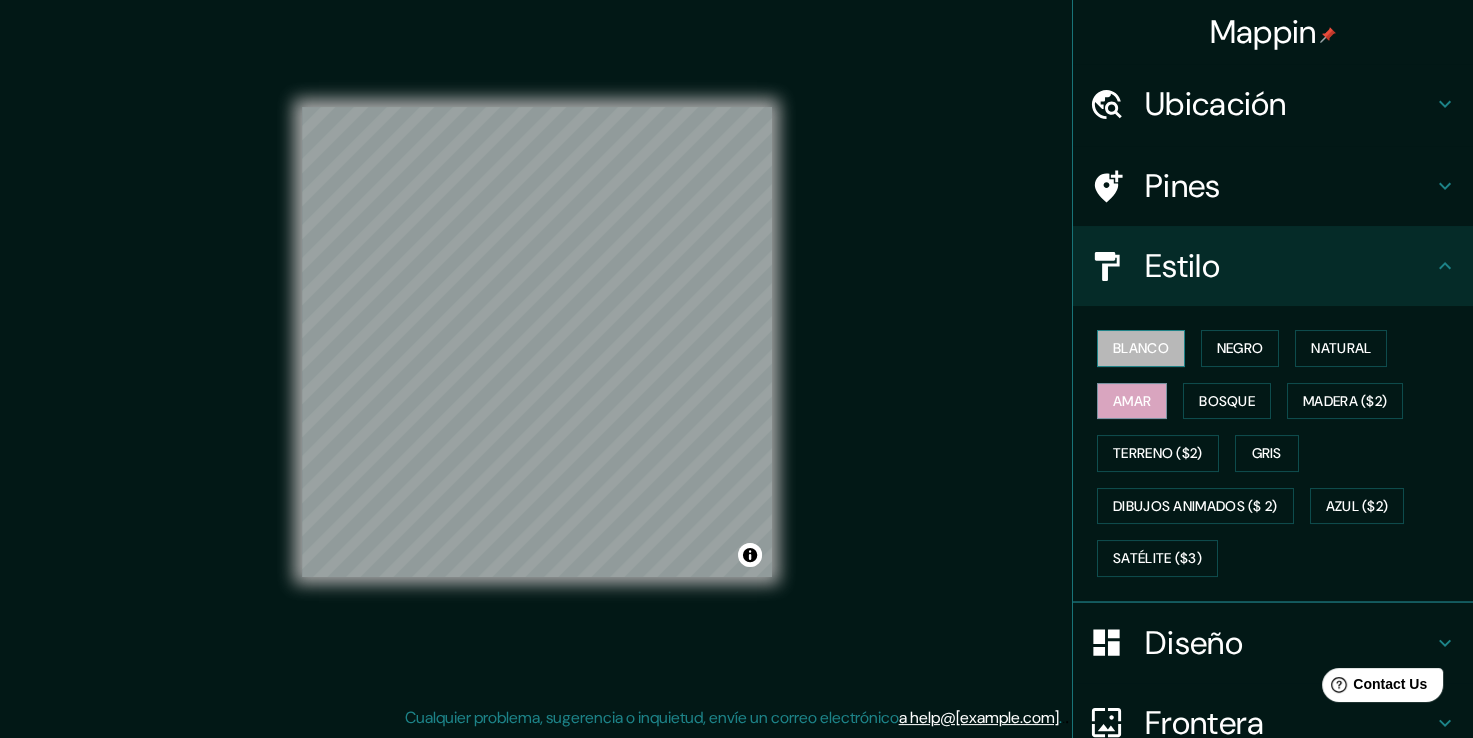click on "Blanco" at bounding box center (1141, 348) 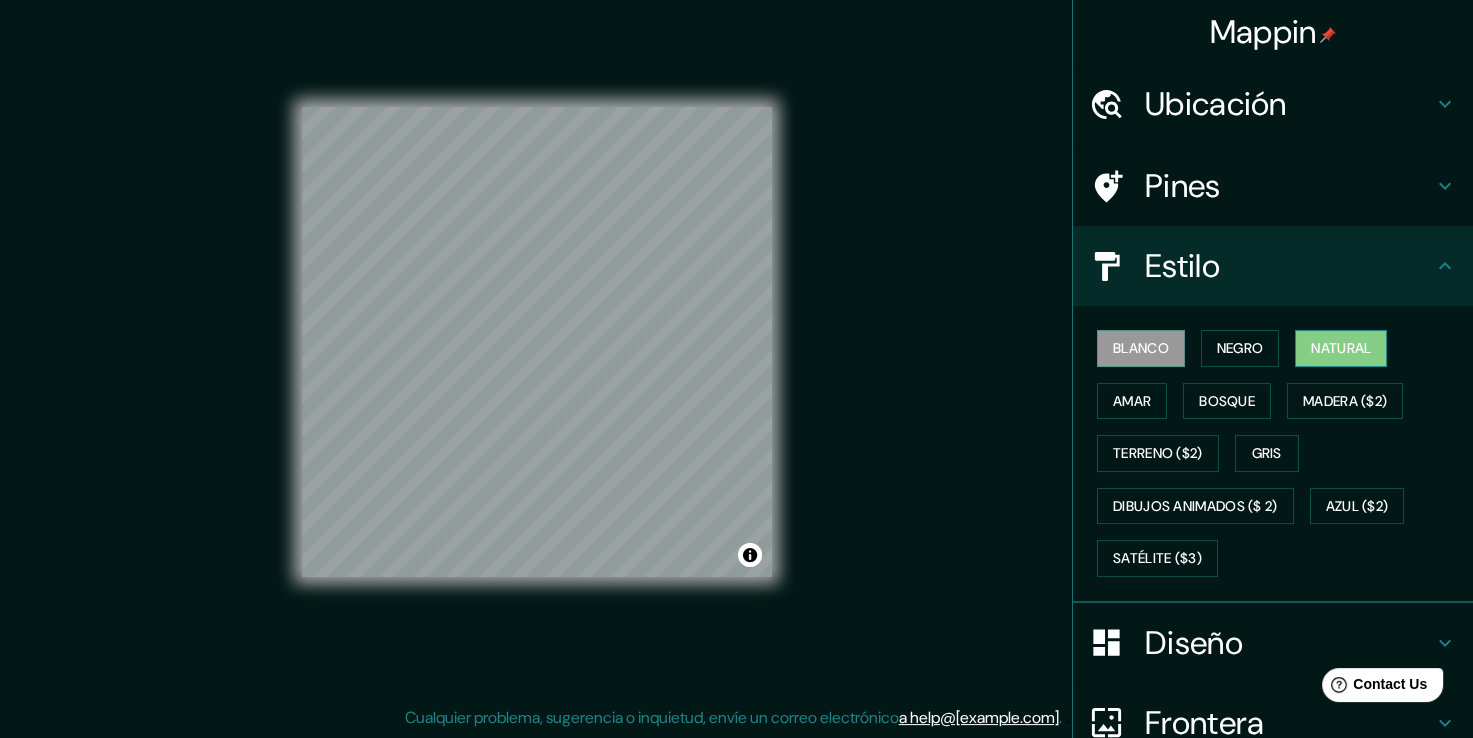 click on "Natural" at bounding box center [1341, 348] 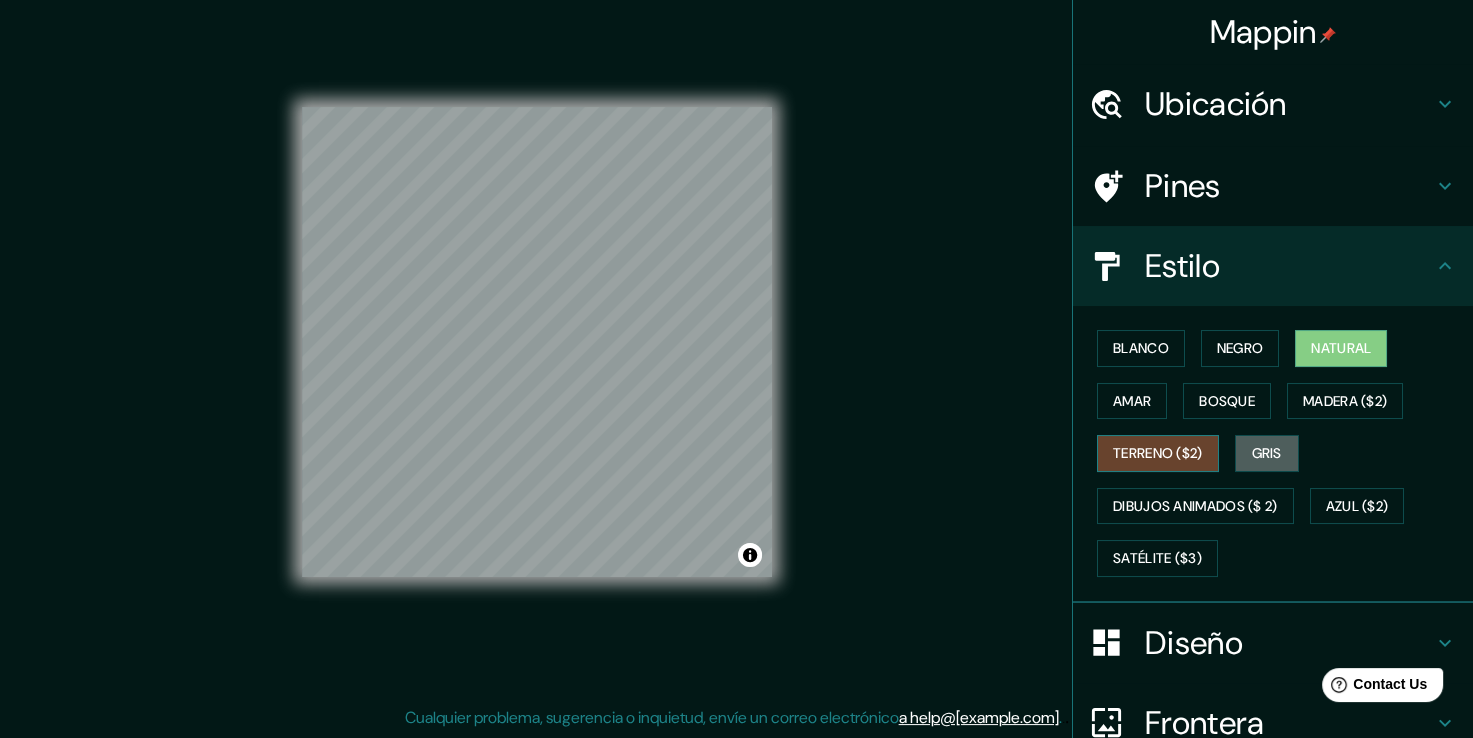 drag, startPoint x: 1269, startPoint y: 445, endPoint x: 1180, endPoint y: 450, distance: 89.140335 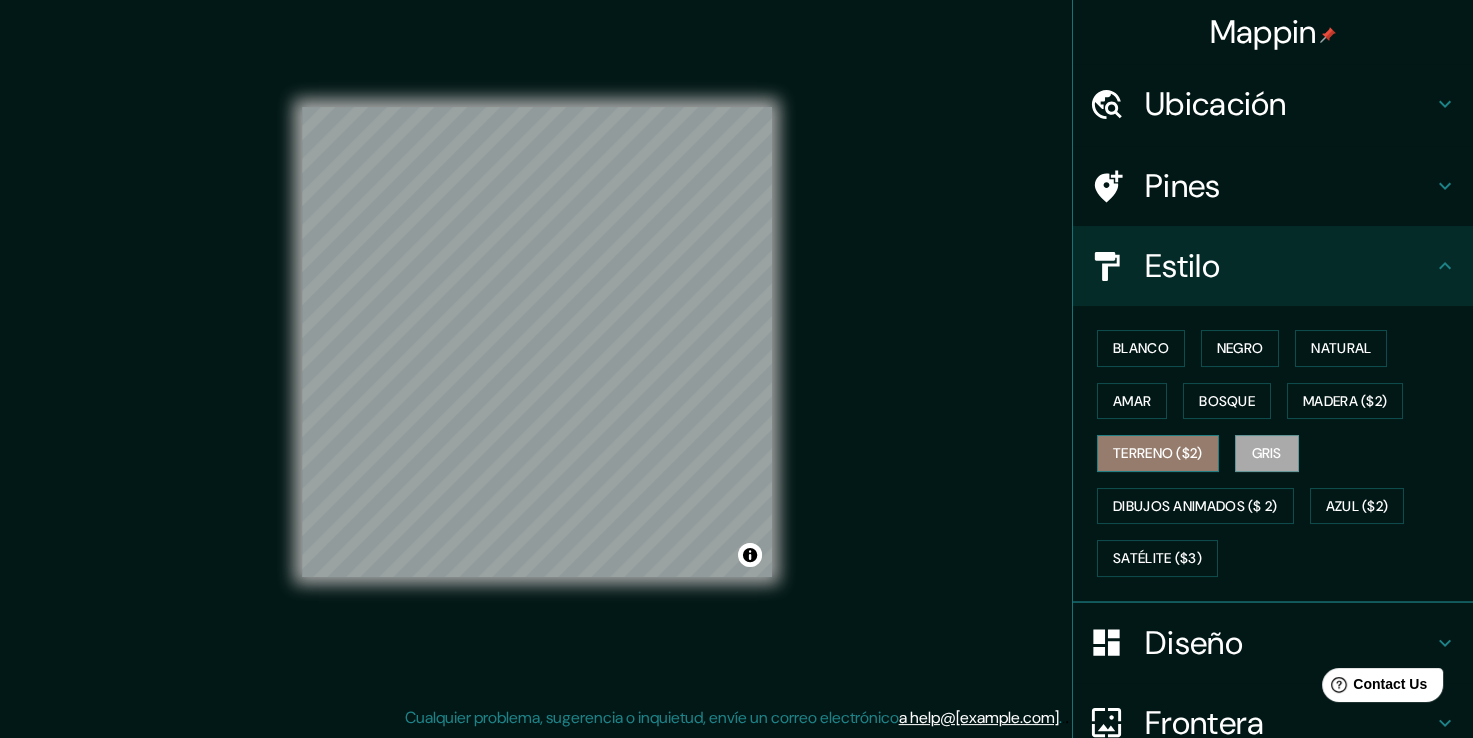 click on "Terreno ($2)" at bounding box center [1158, 453] 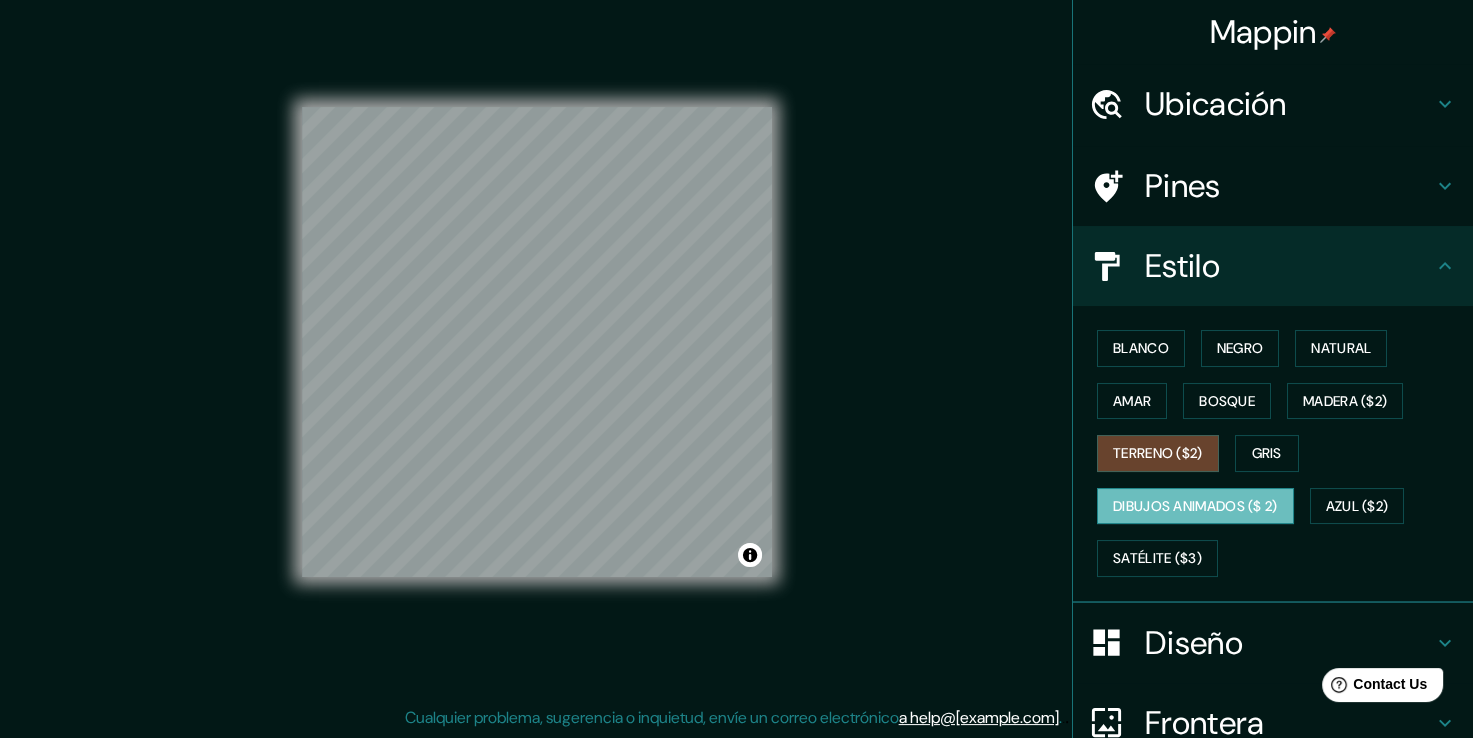 click on "Dibujos animados ($ 2)" at bounding box center (1195, 506) 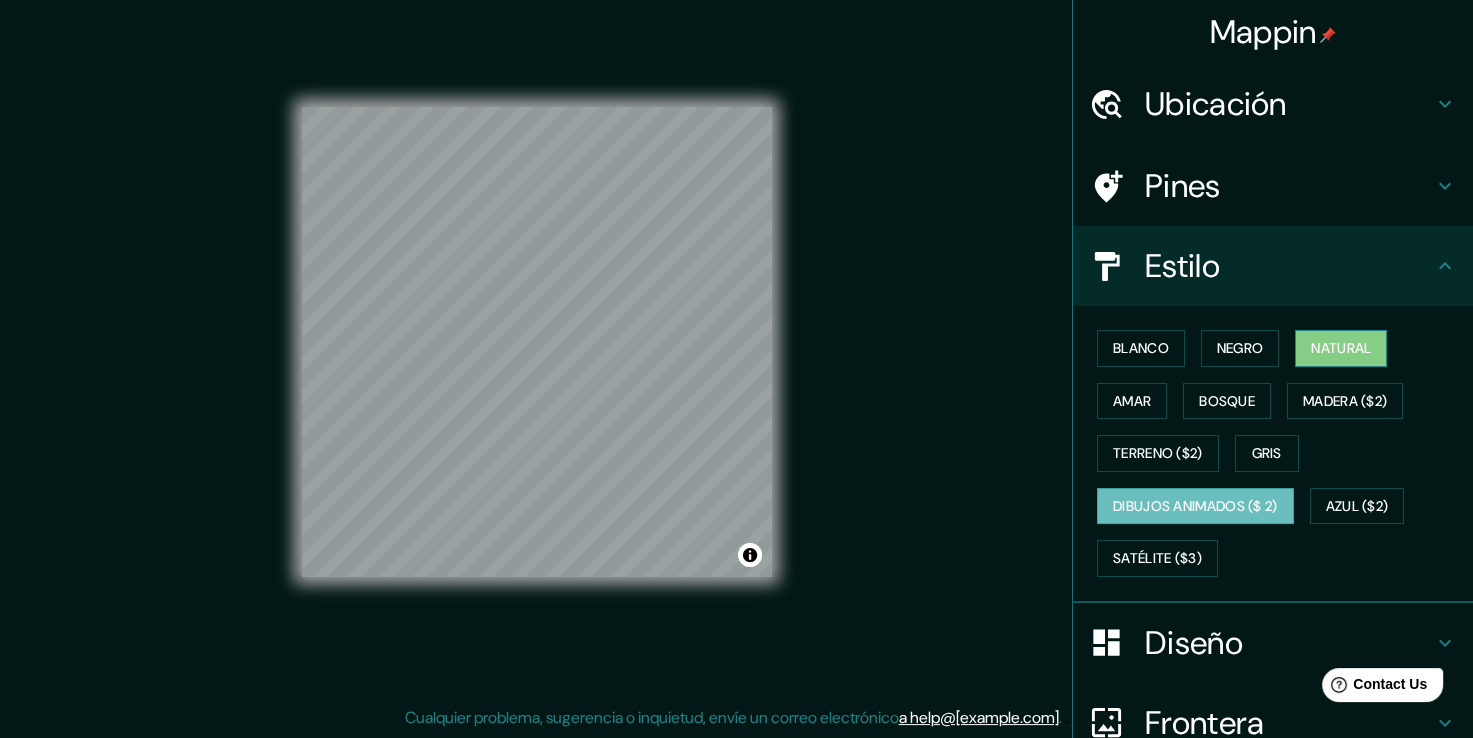 click on "Natural" at bounding box center (1341, 348) 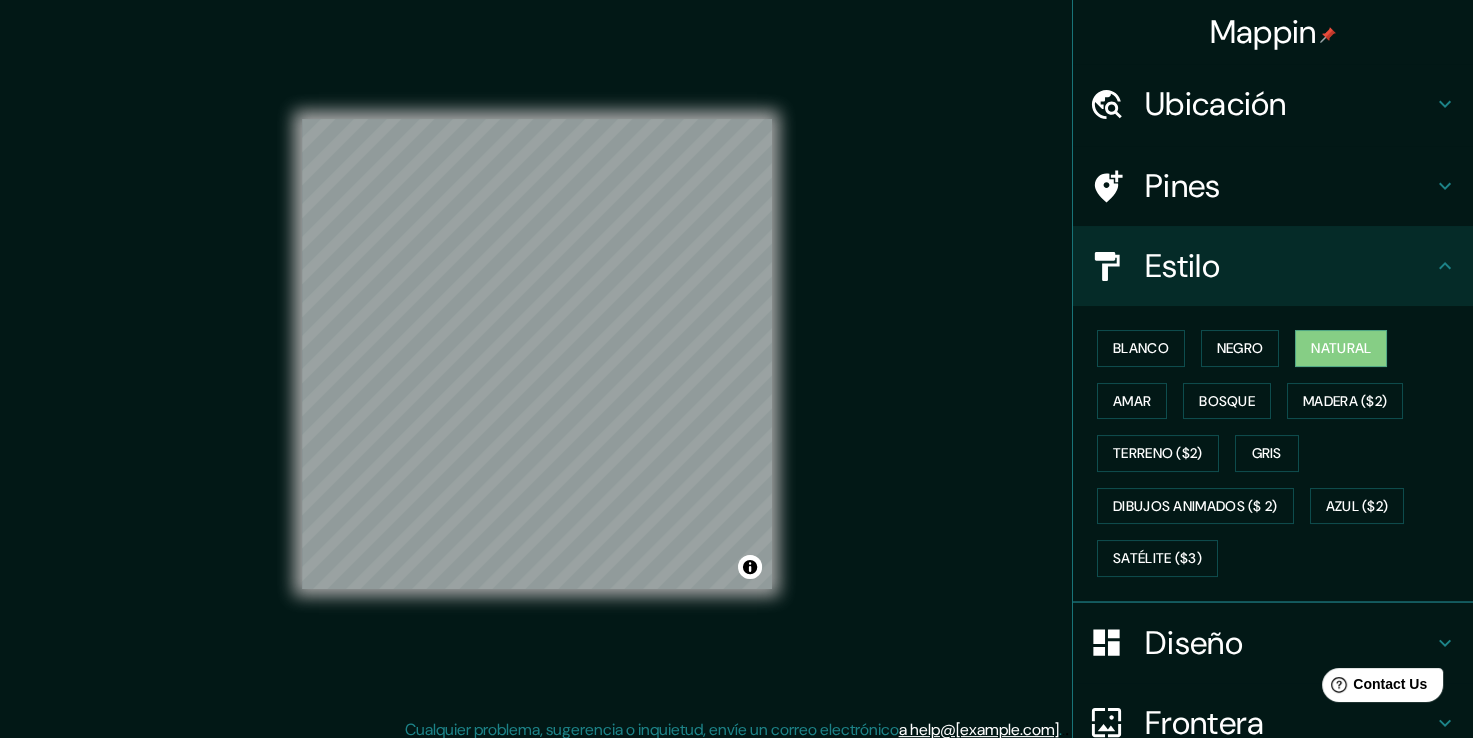 scroll, scrollTop: 22, scrollLeft: 0, axis: vertical 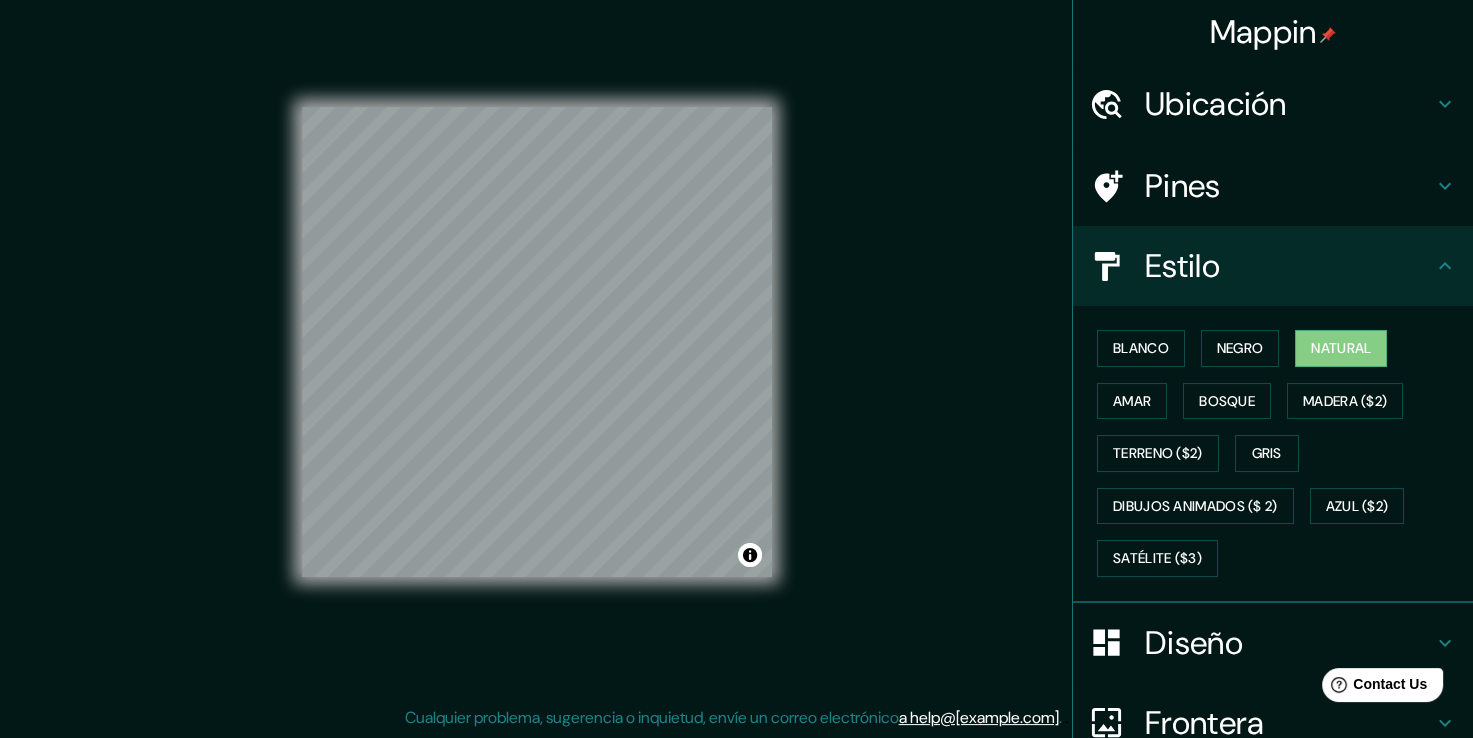 click on "Ubicación" at bounding box center (1289, 104) 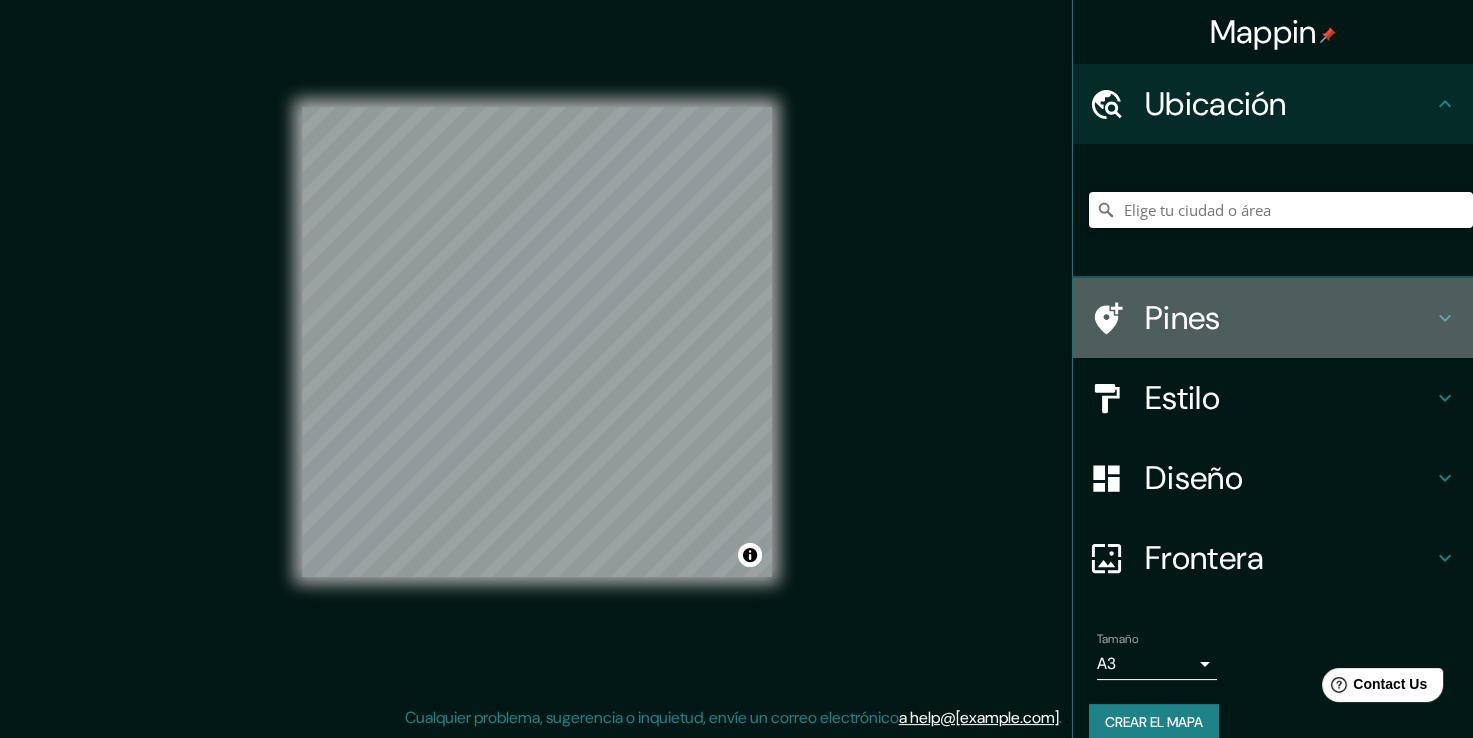 click on "Pines" at bounding box center (1289, 318) 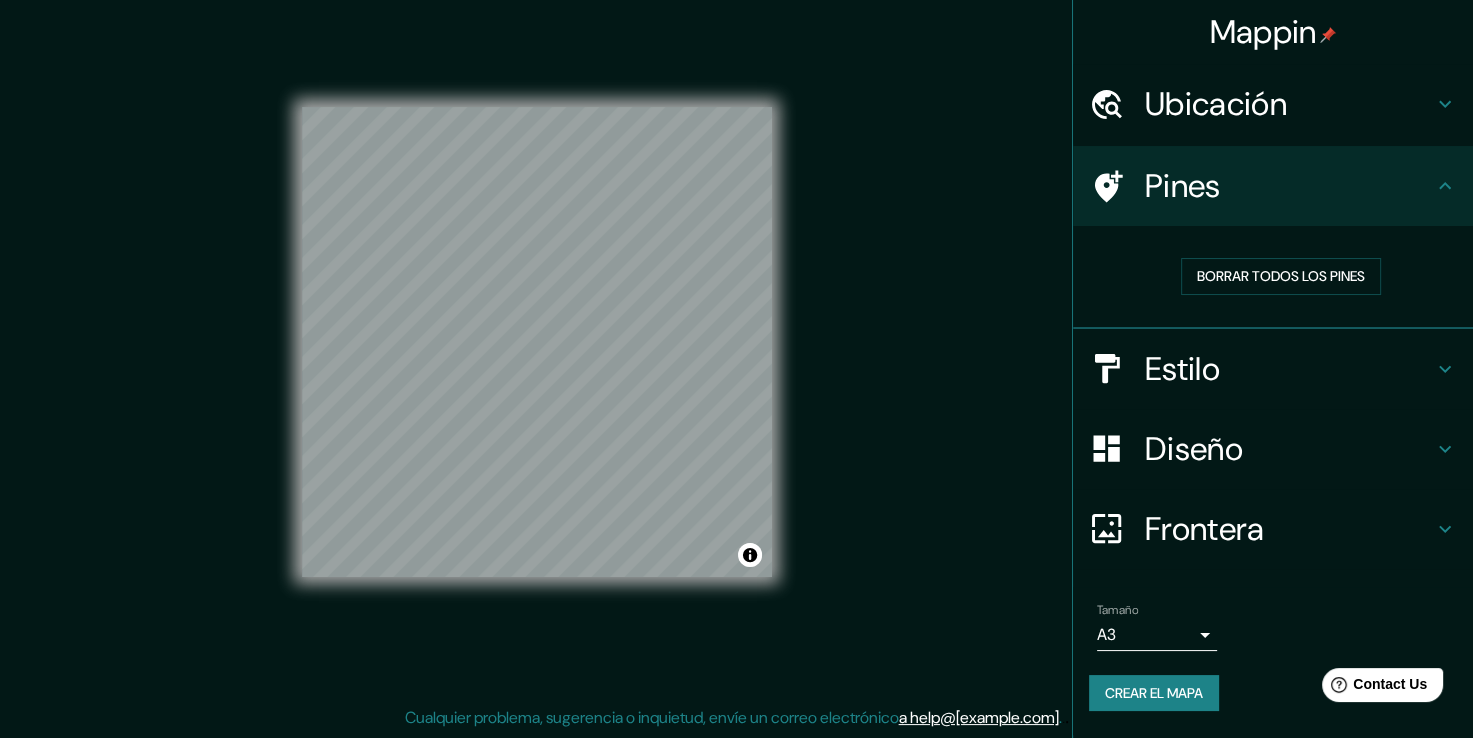 click on "Pines" at bounding box center [1289, 186] 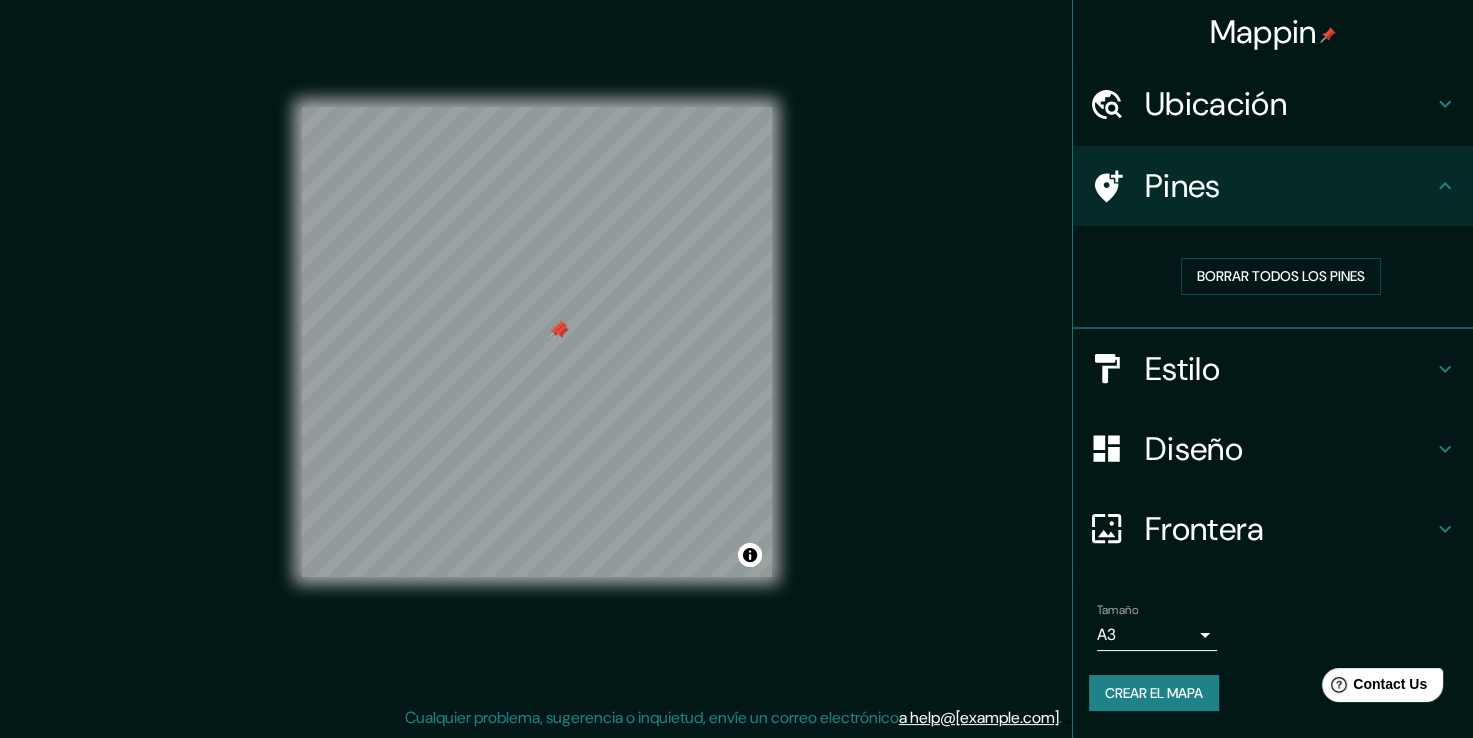 click at bounding box center [556, 331] 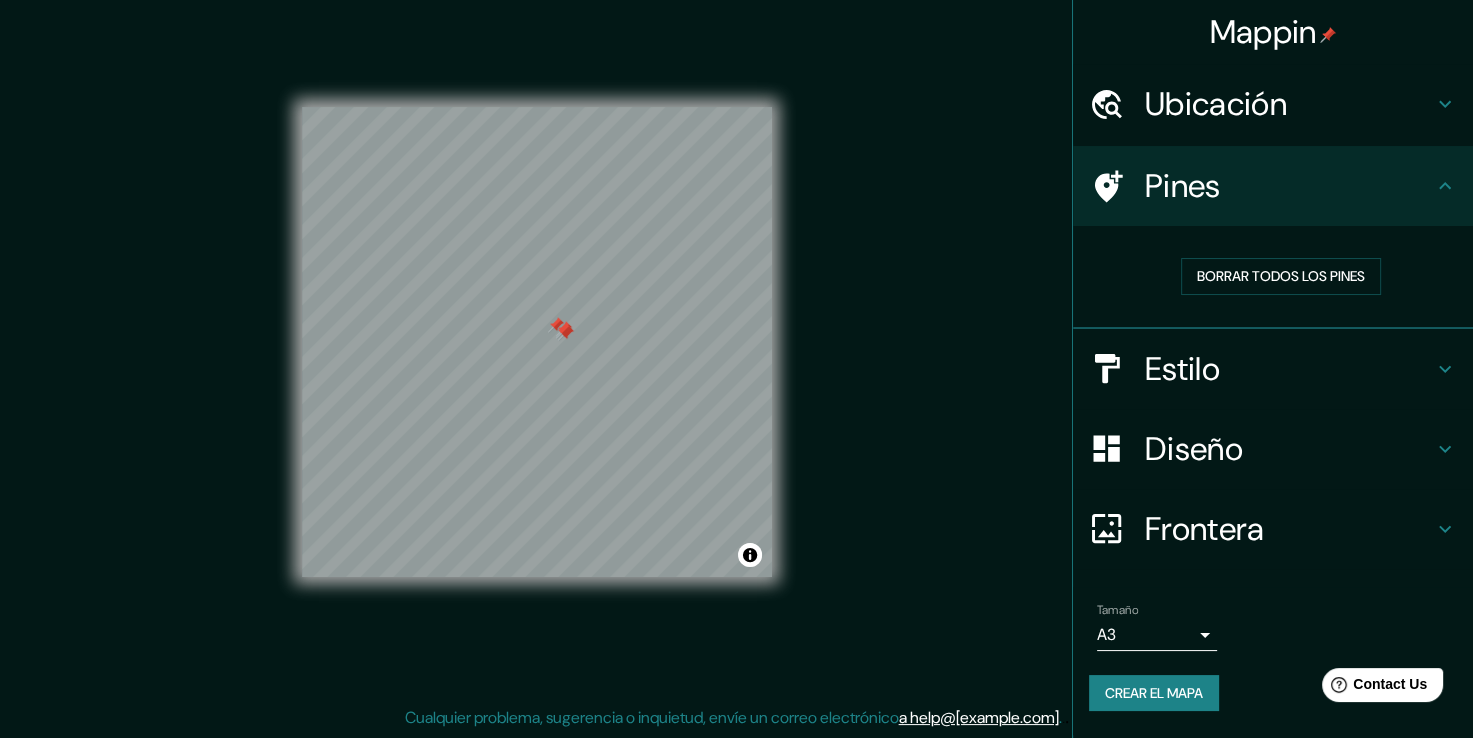 click at bounding box center (556, 325) 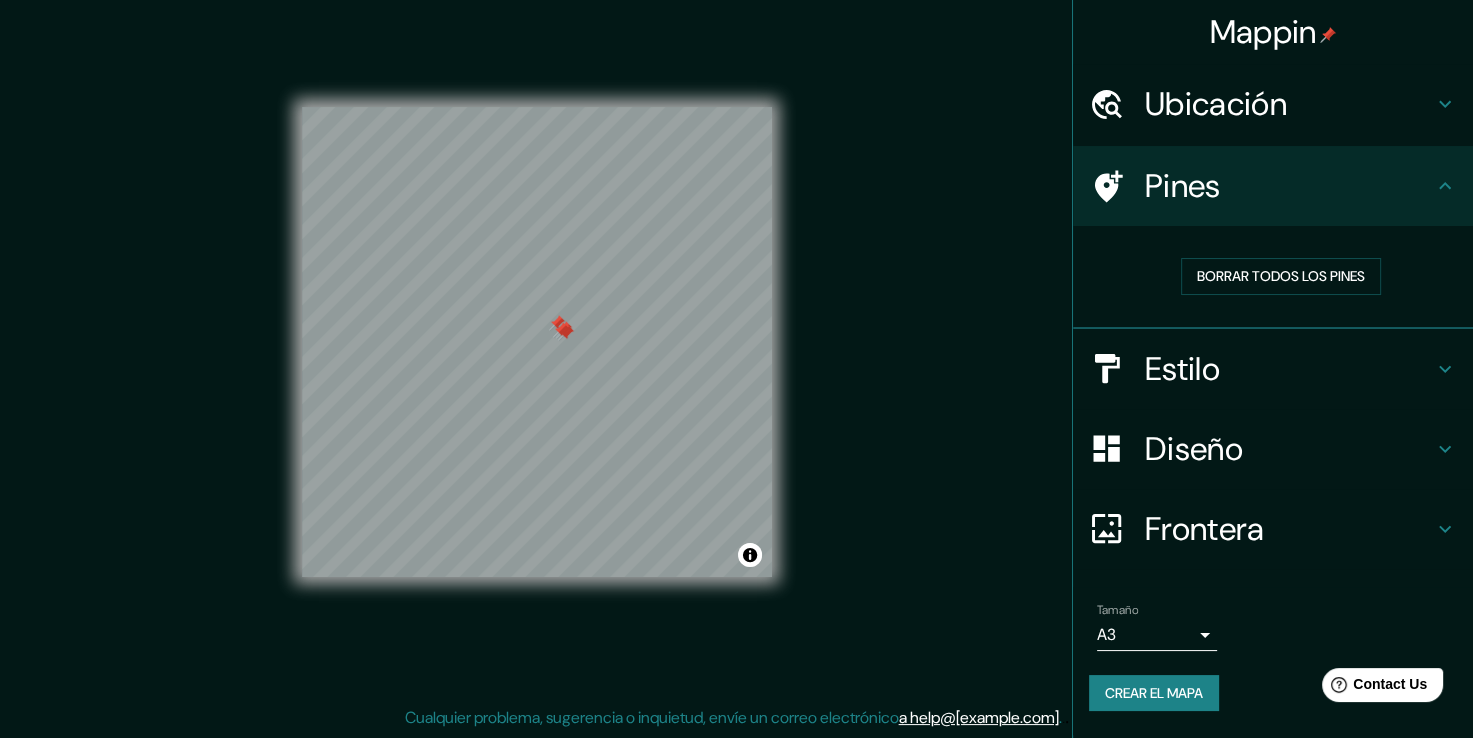 click at bounding box center (561, 330) 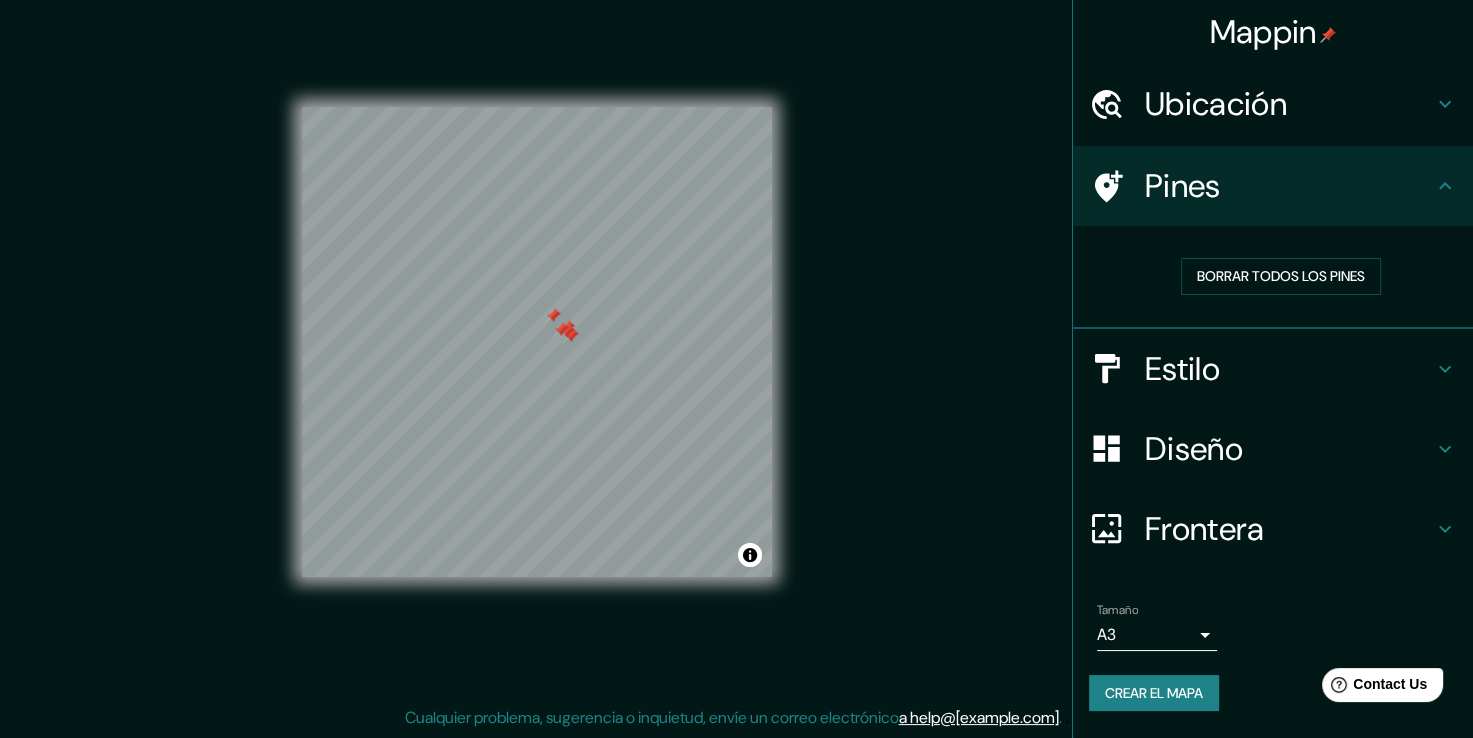 click at bounding box center [561, 330] 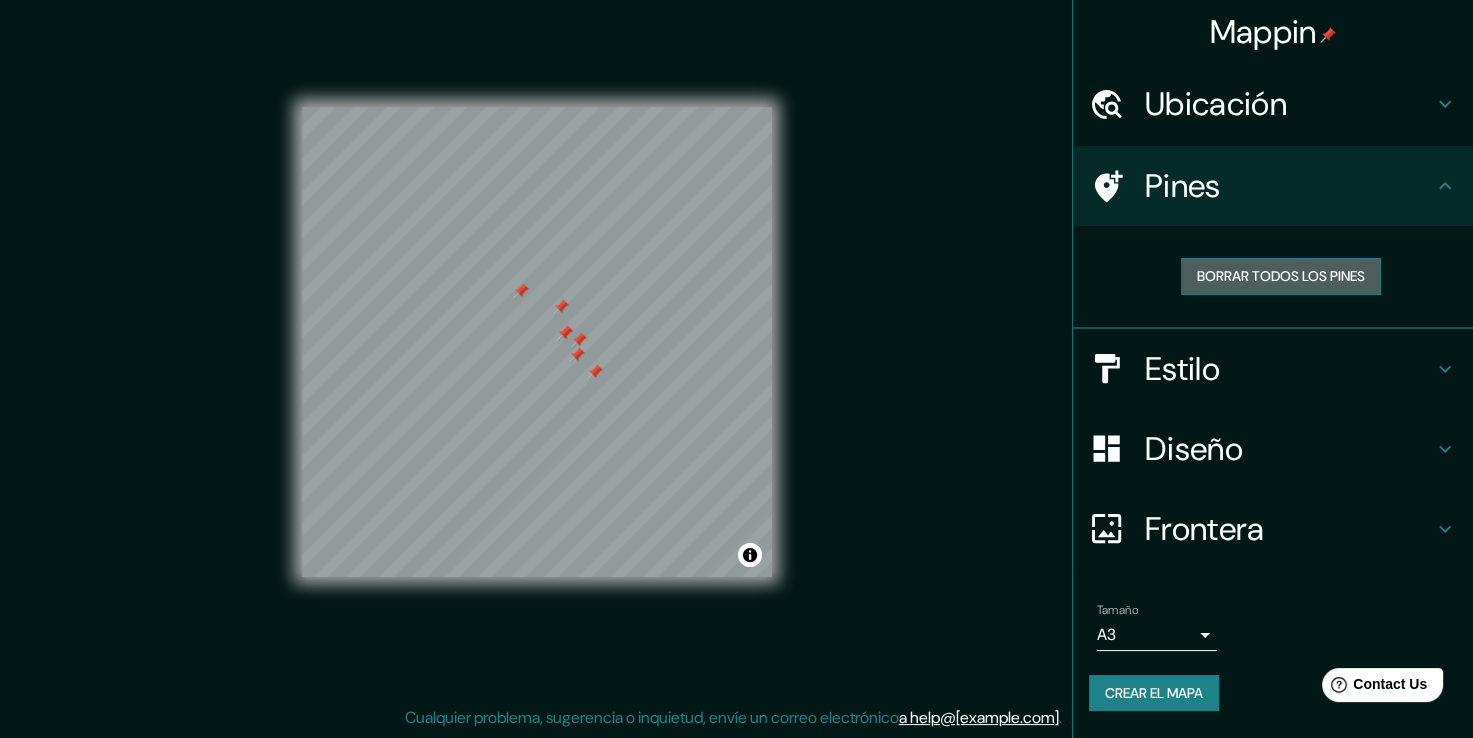 click on "Borrar todos los pines" at bounding box center [1281, 276] 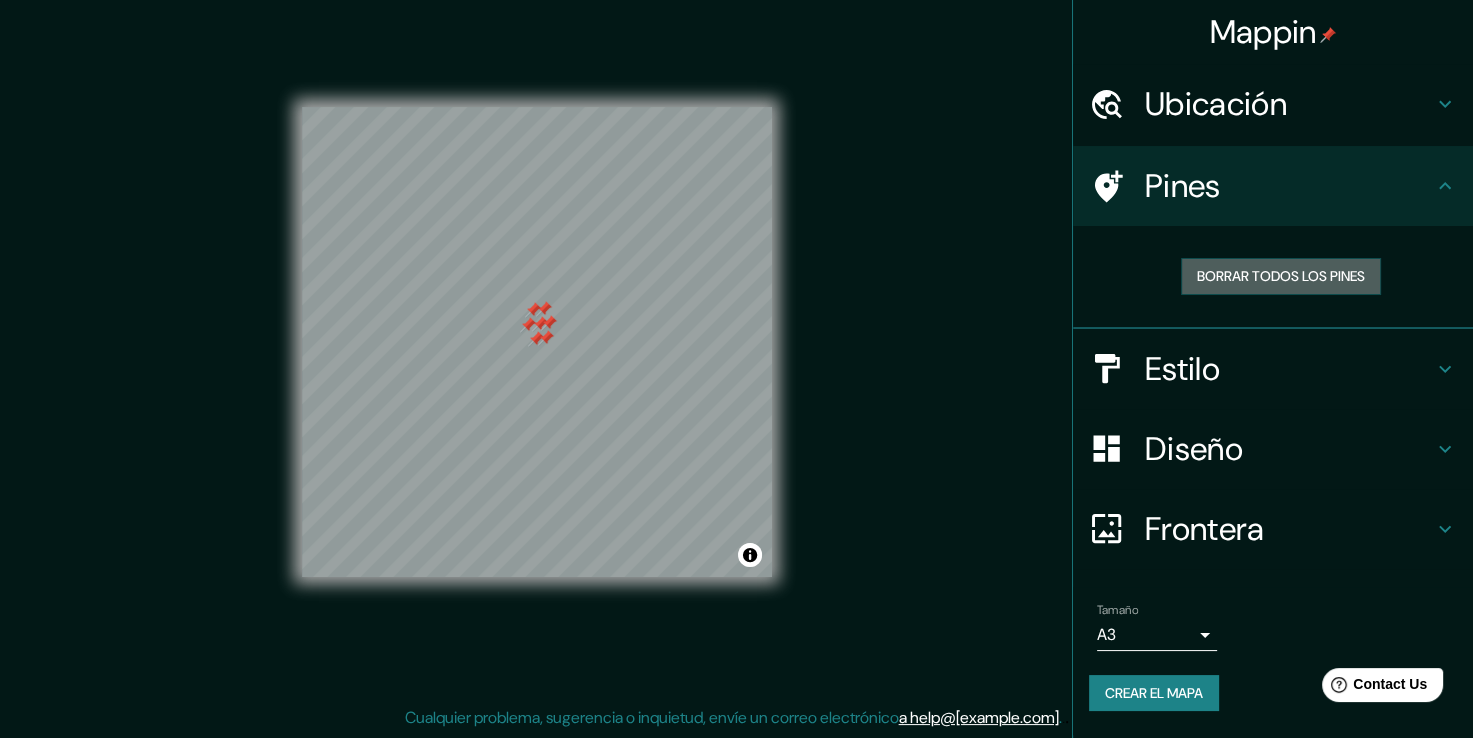 drag, startPoint x: 1230, startPoint y: 270, endPoint x: 810, endPoint y: 371, distance: 431.9734 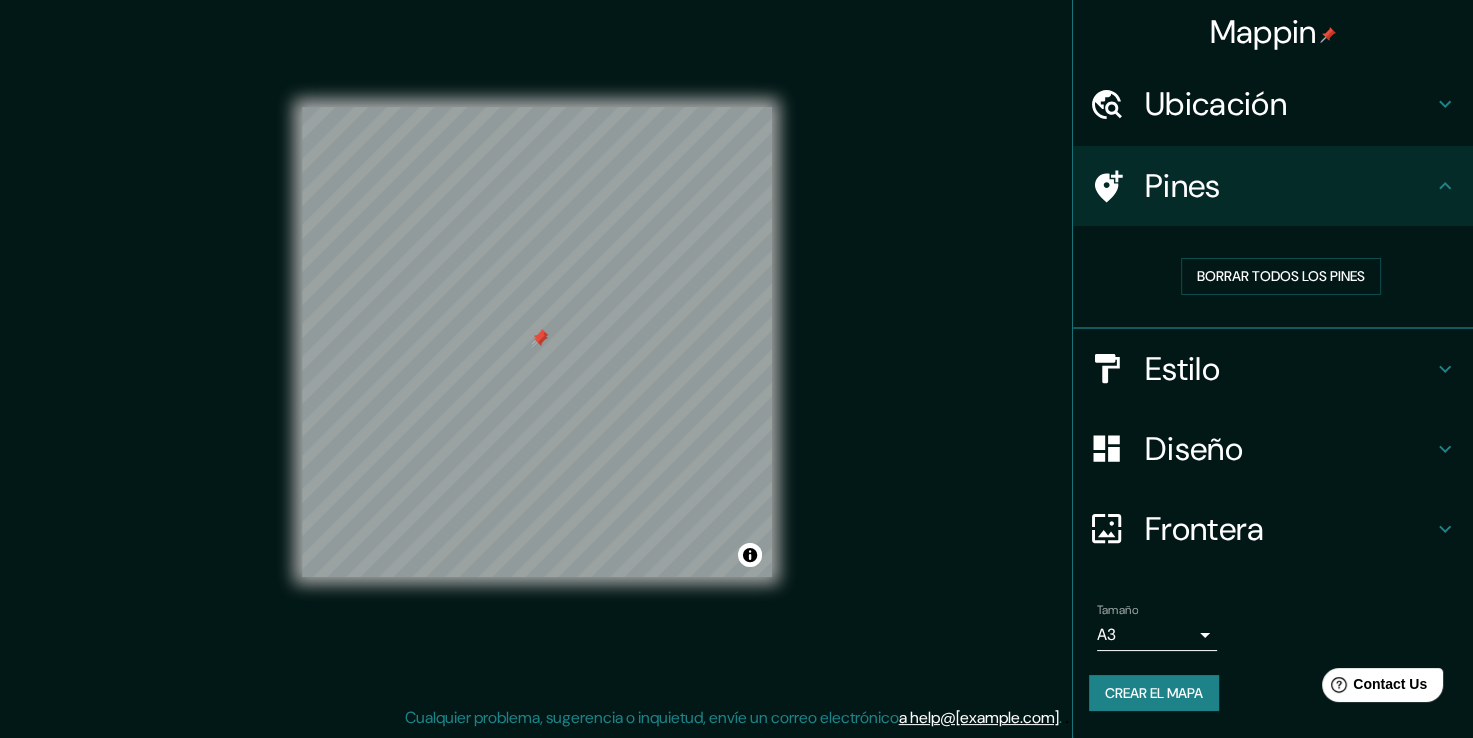 click on "Frontera" at bounding box center (1289, 529) 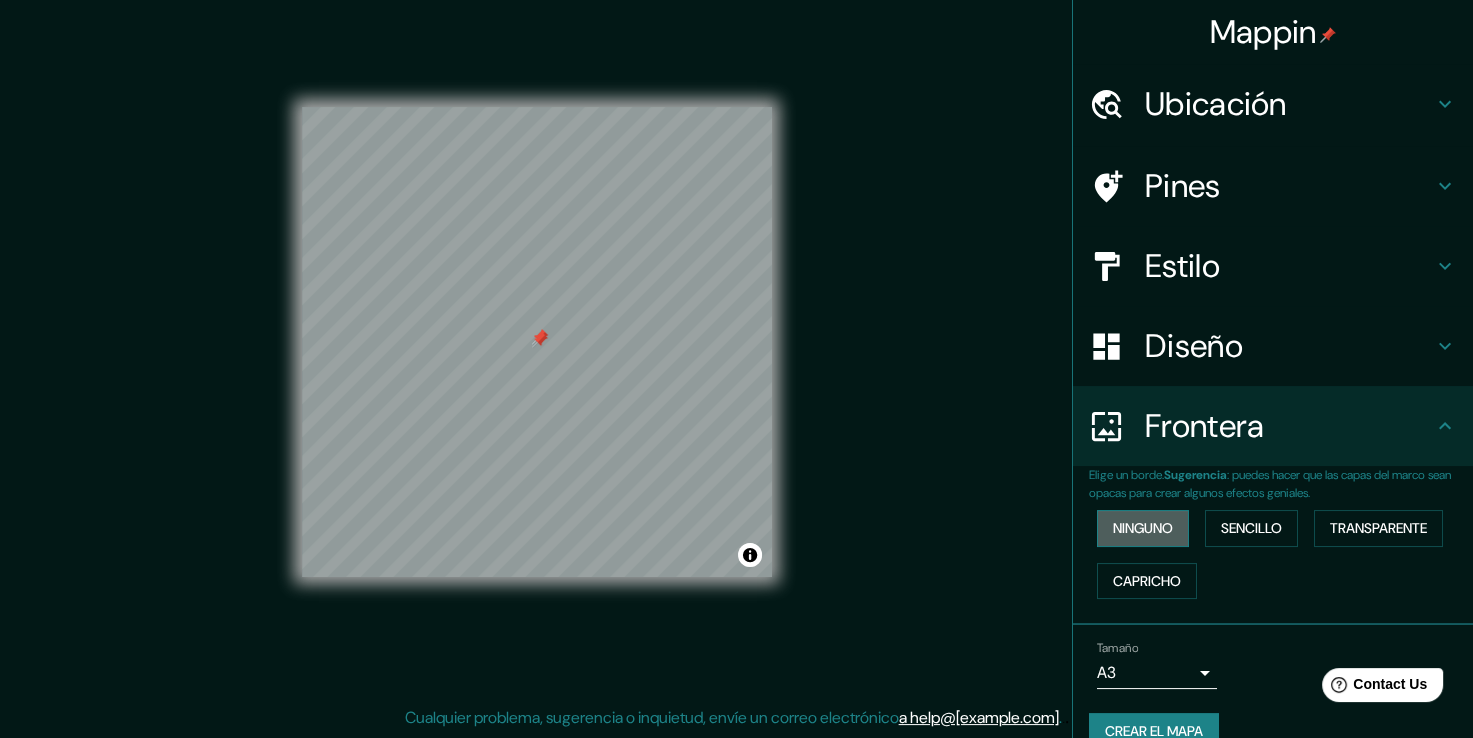 click on "Ninguno" at bounding box center (1143, 528) 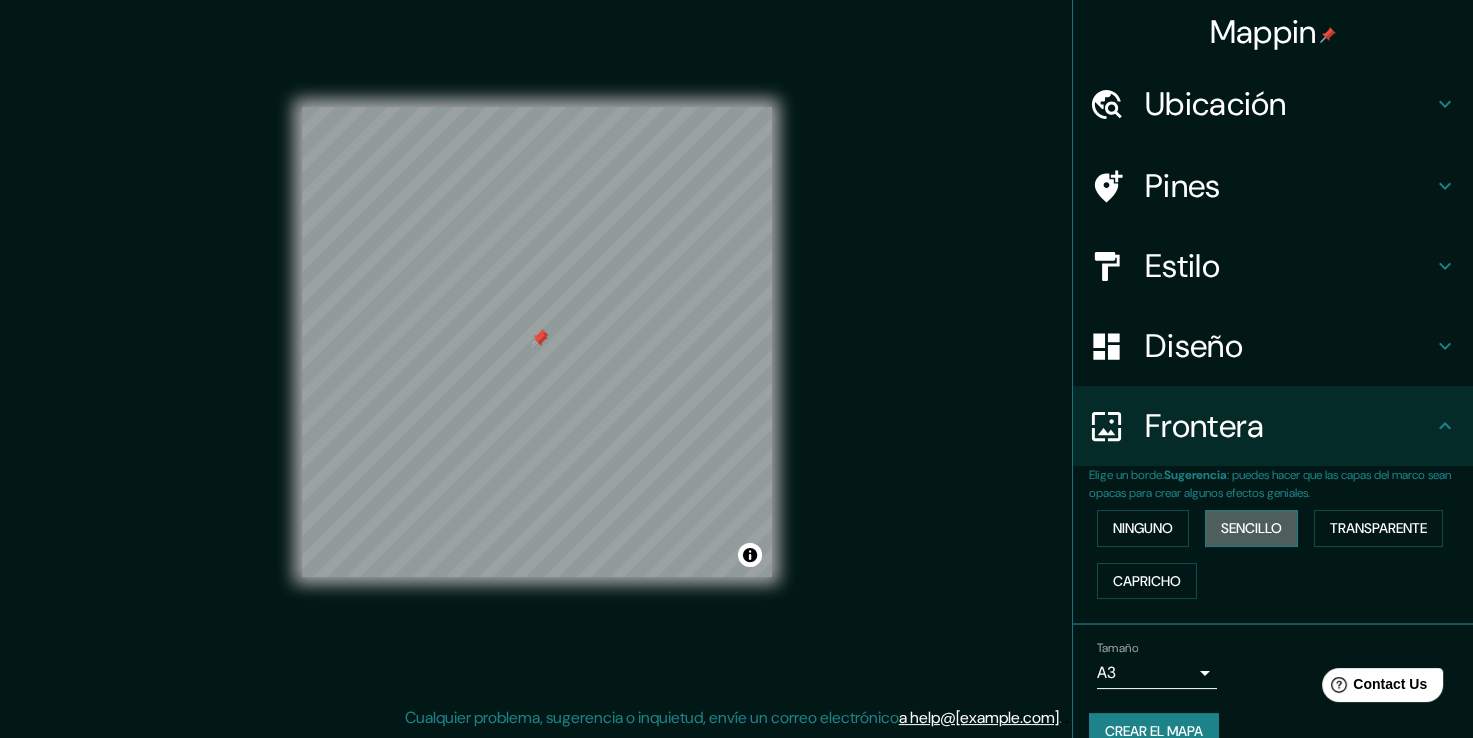 click on "Sencillo" at bounding box center (1251, 528) 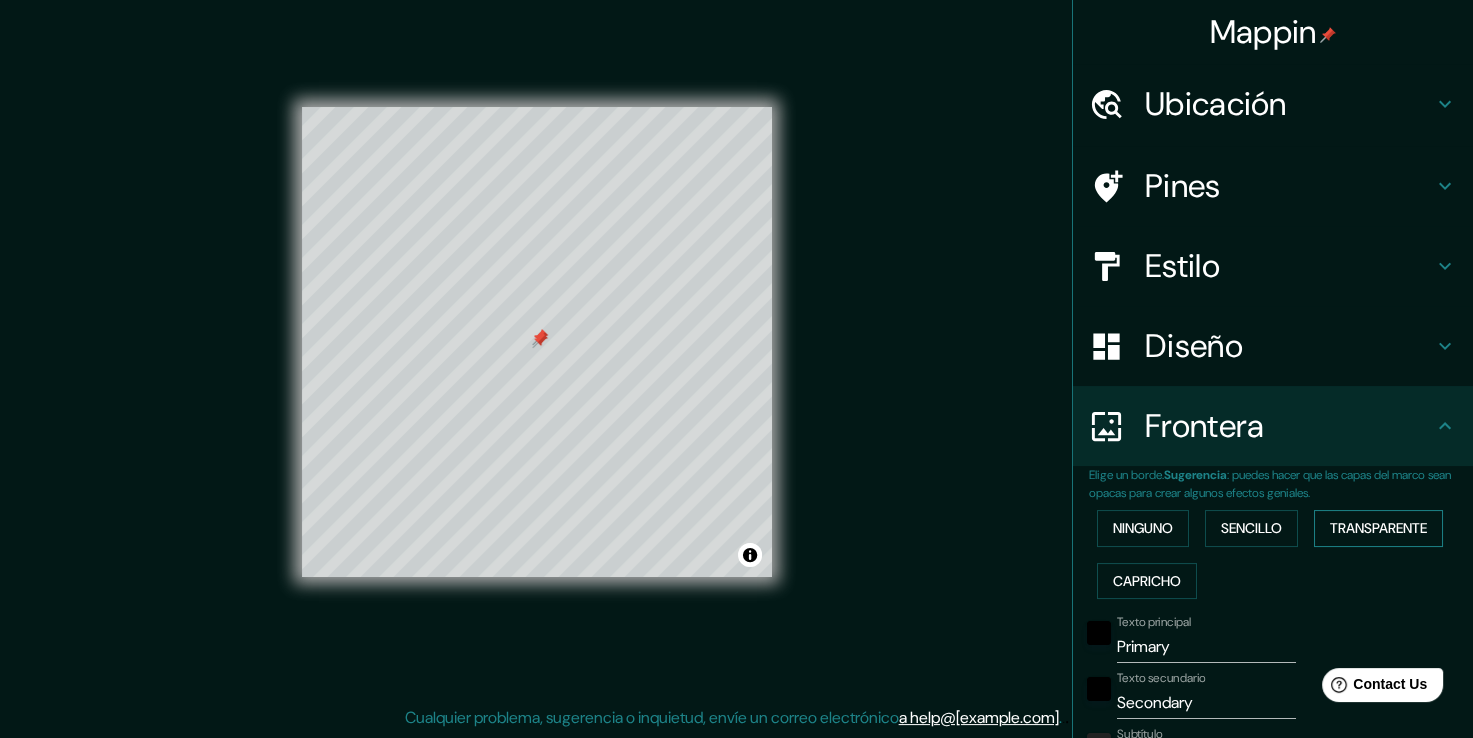 click on "Transparente" at bounding box center (1378, 528) 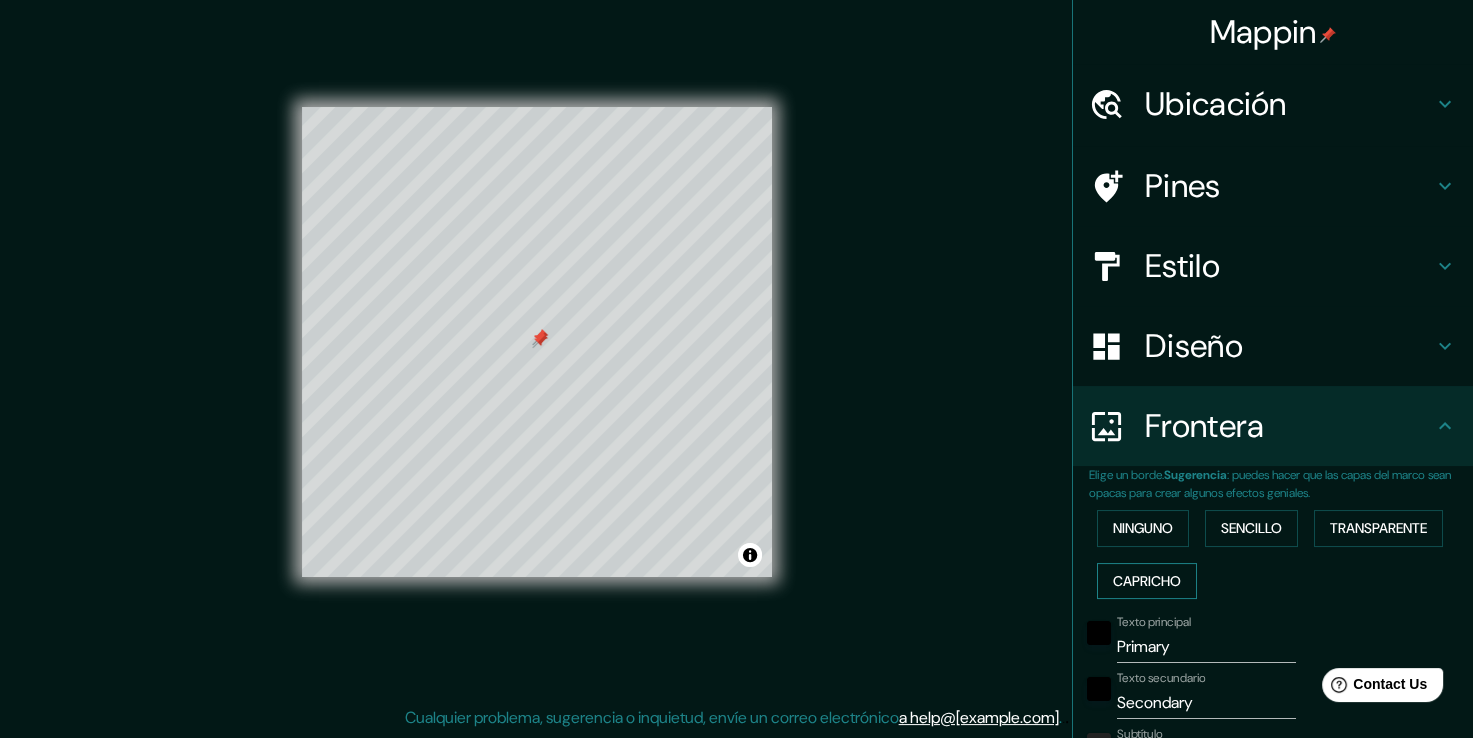 click on "Capricho" at bounding box center [1147, 581] 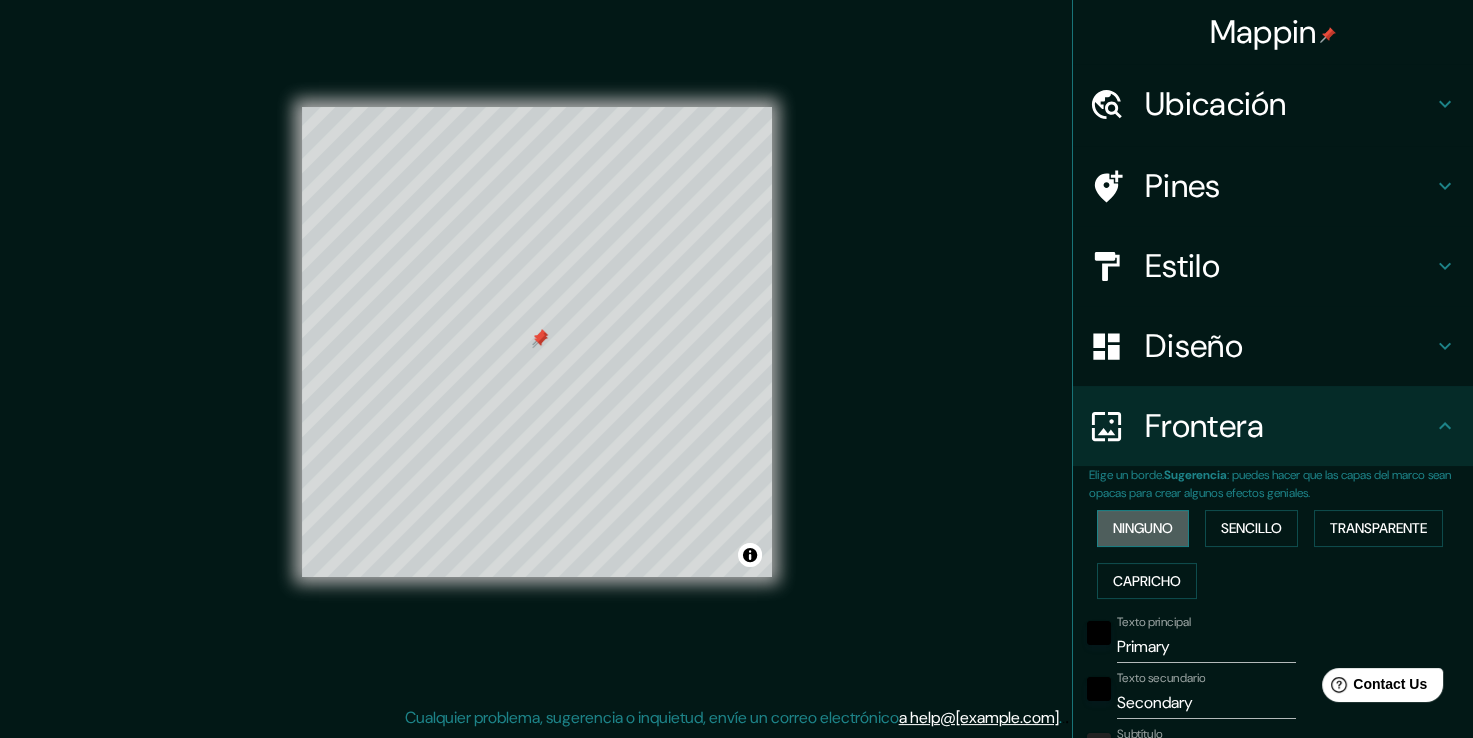 click on "Ninguno" at bounding box center [1143, 528] 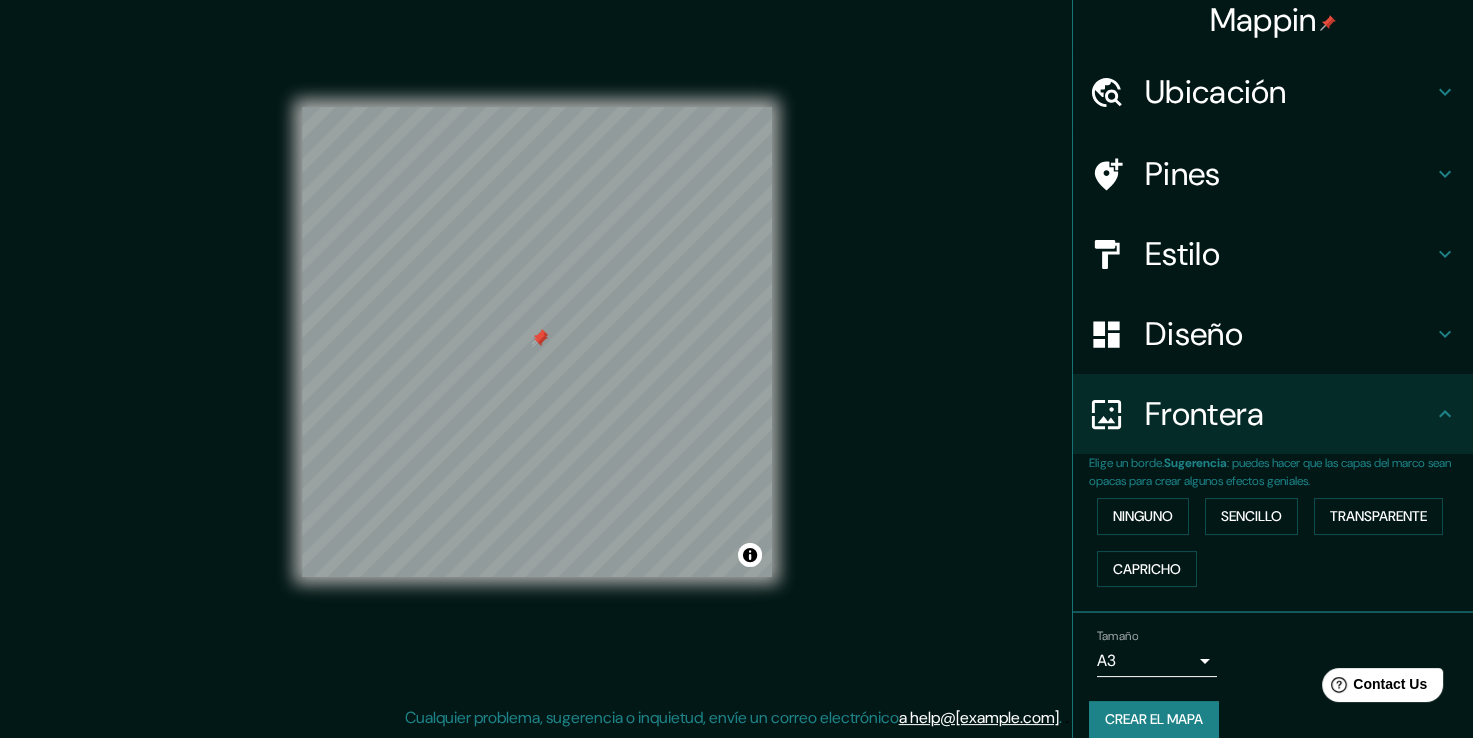 scroll, scrollTop: 33, scrollLeft: 0, axis: vertical 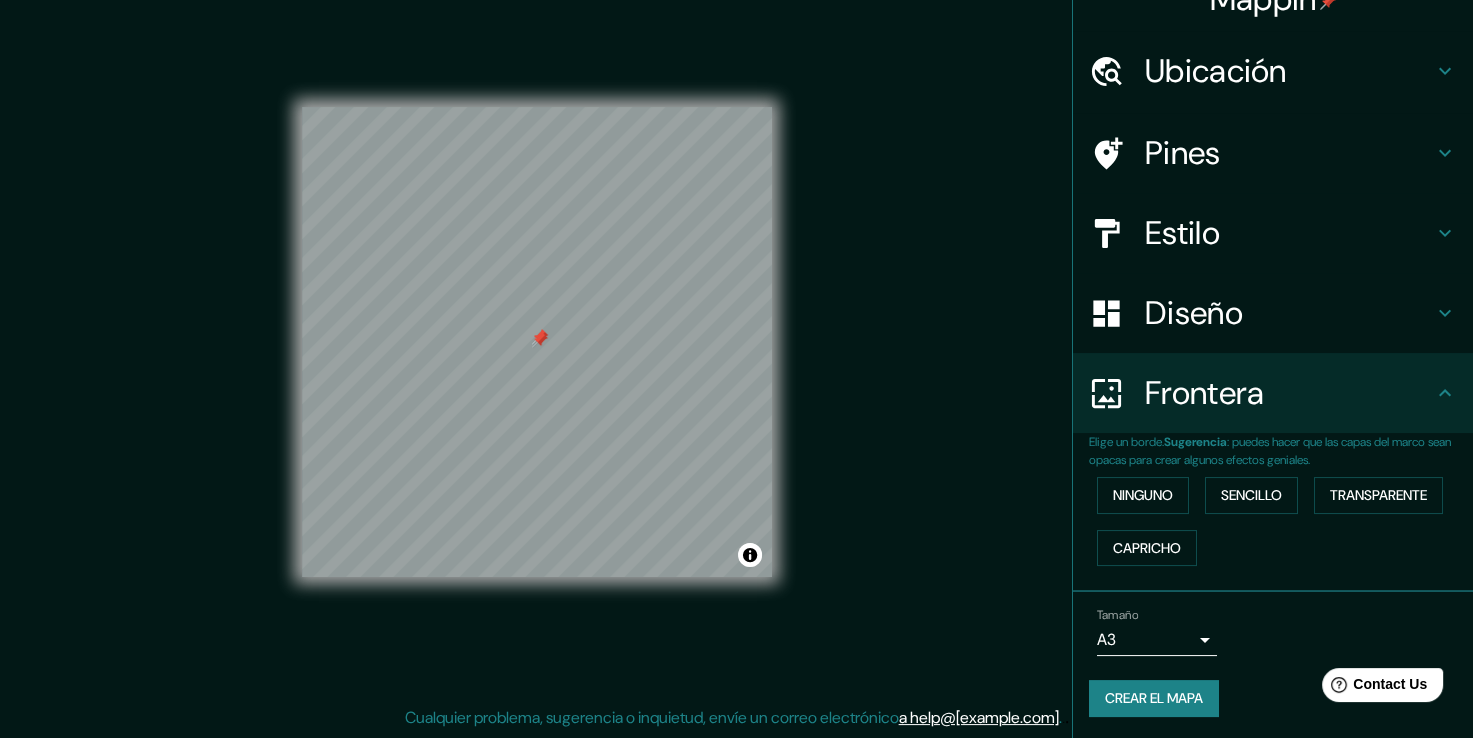 click on "Mappin Ubicación Pines Estilo Diseño Frontera Elige un borde. Sugerencia : puedes hacer que las capas del marco sean opacas para crear algunos efectos geniales. Ninguno Sencillo Transparente Capricho Tamaño A3 a4 Crear el mapa © Mapbox © OpenStreetMap Improve this map Cualquier problema, sugerencia o inquietud, envíe un correo electrónico a help@[example.com] . . ." at bounding box center [736, 347] 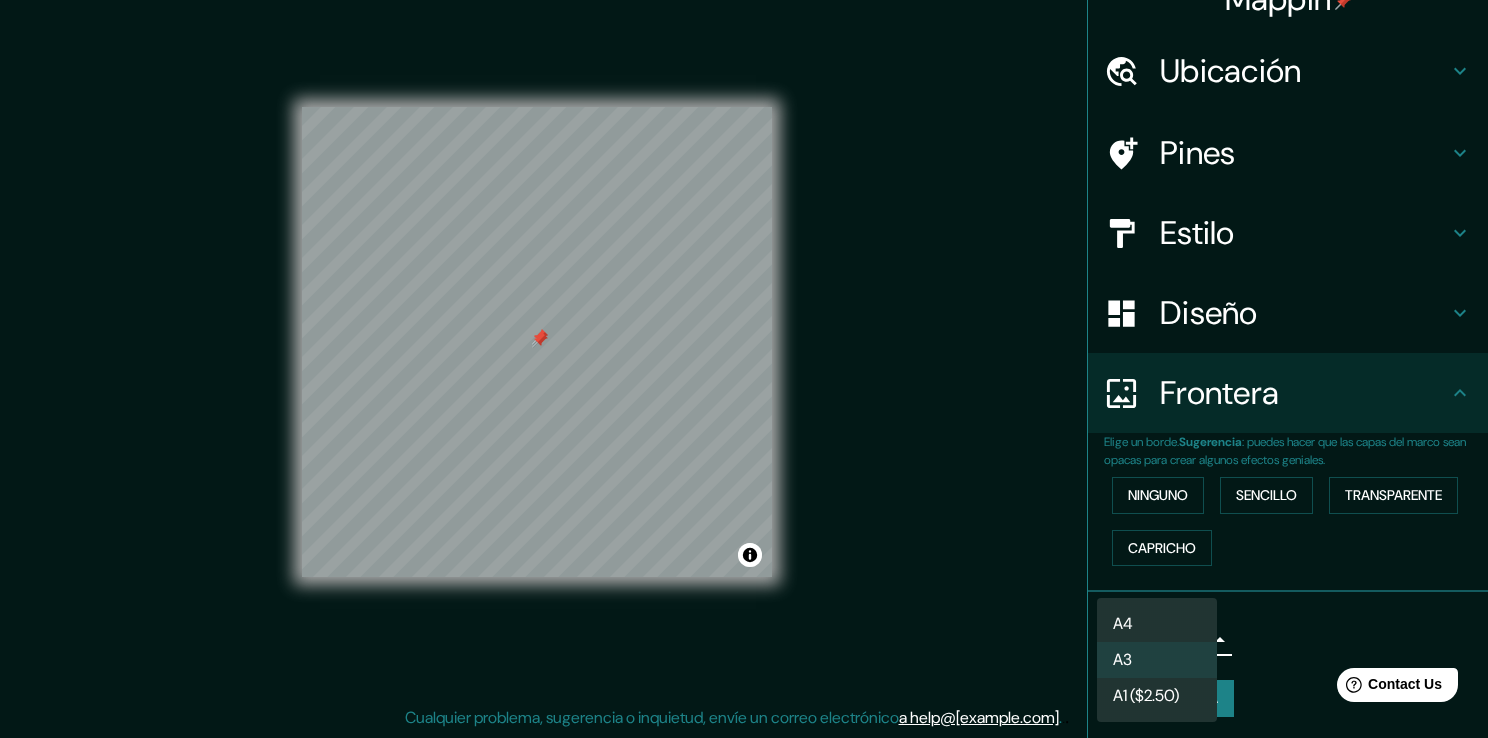 click on "A4" at bounding box center (1157, 624) 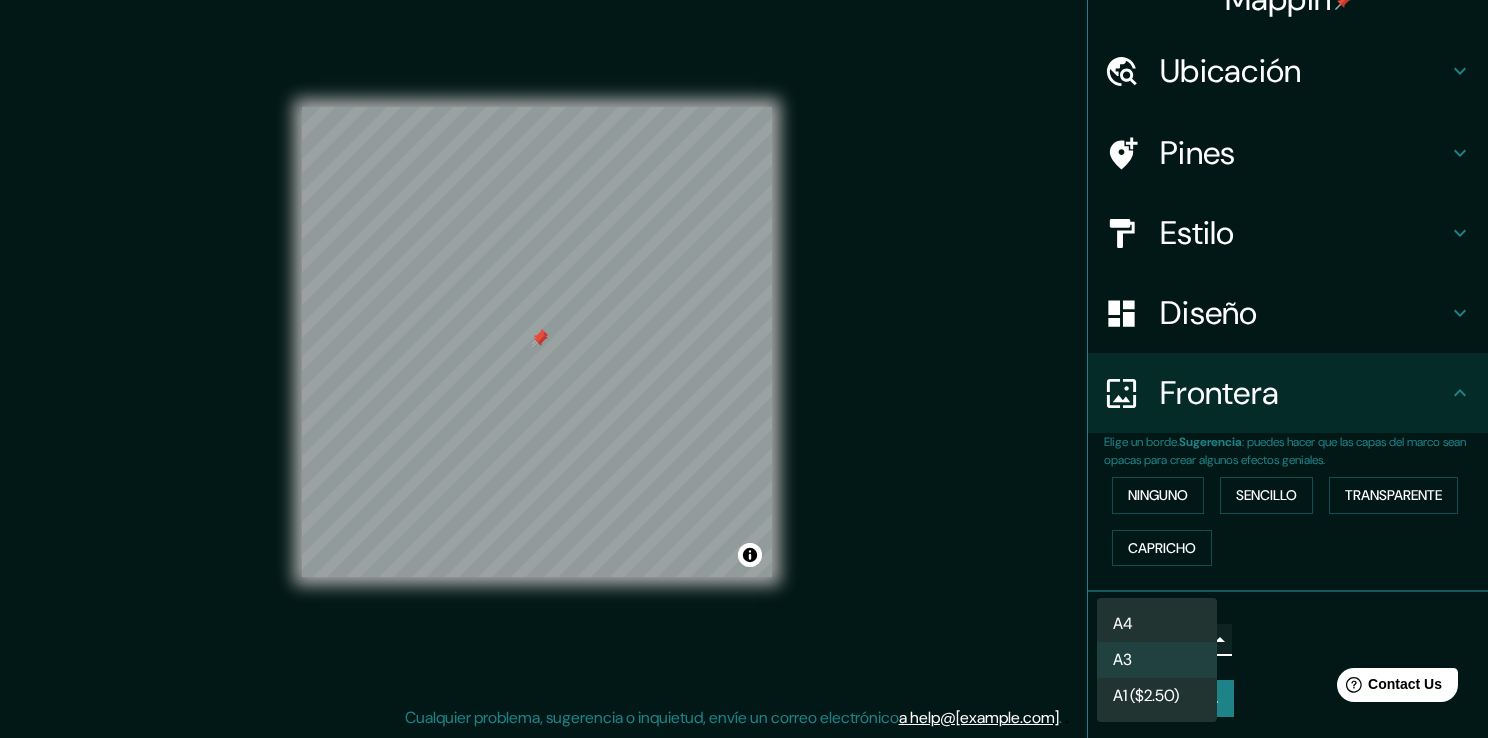 type on "single" 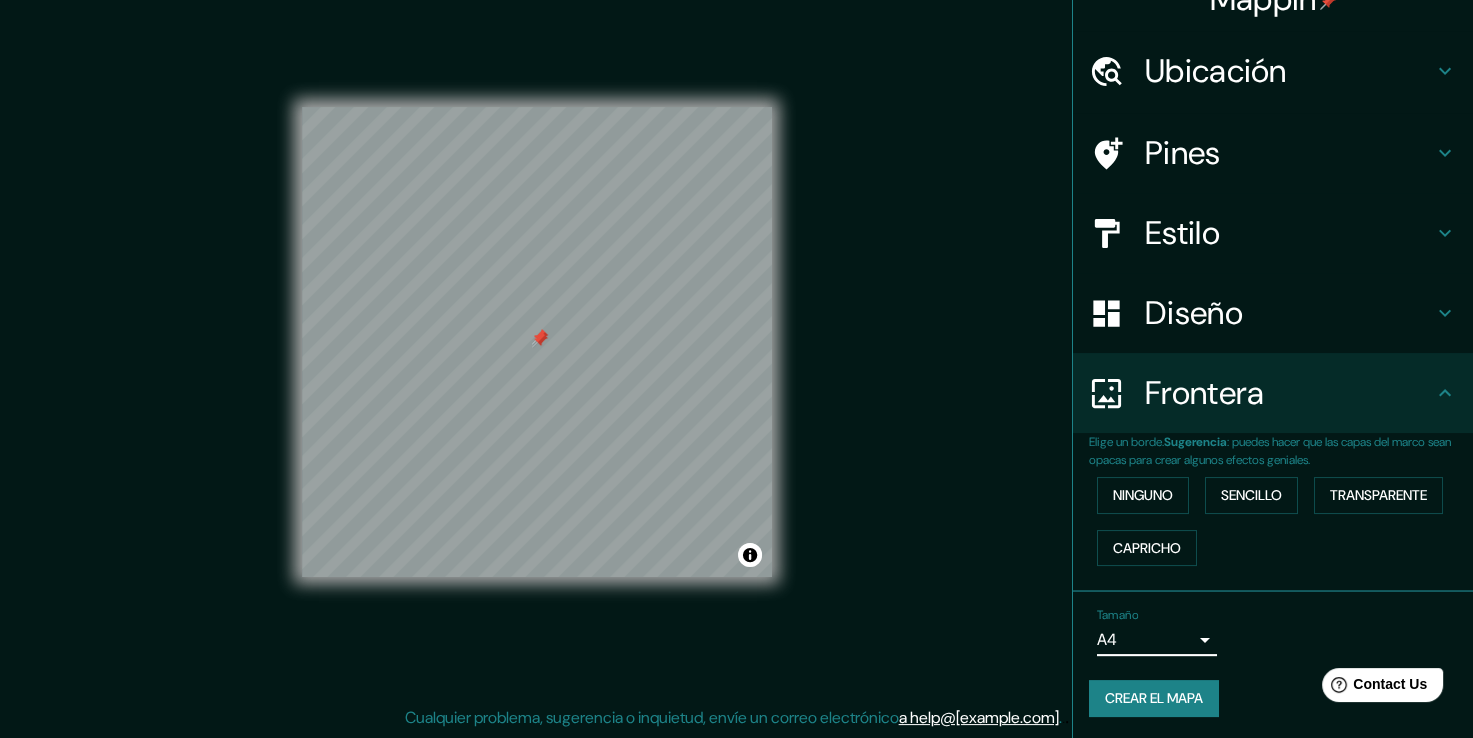 click on "Crear el mapa" at bounding box center (1154, 698) 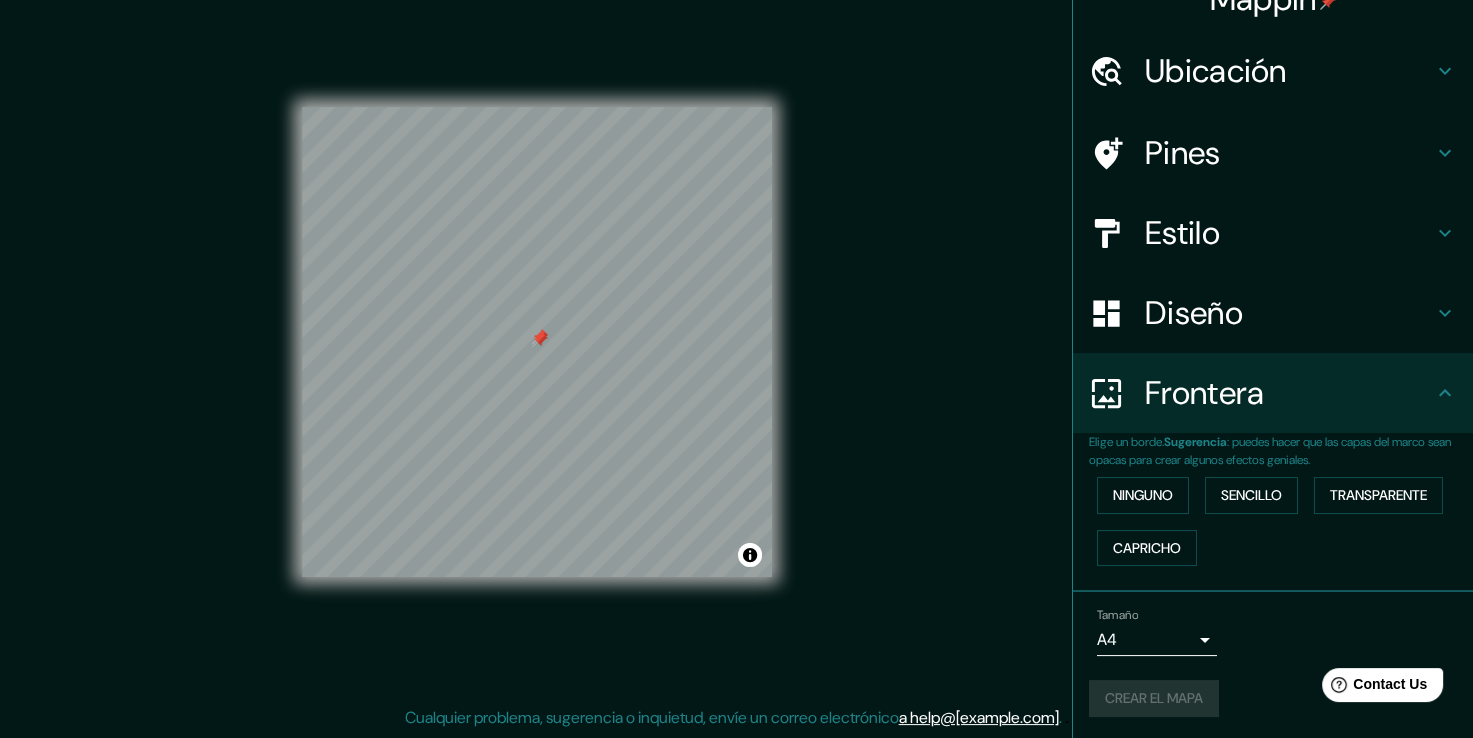 click on "Ubicación" at bounding box center [1273, 71] 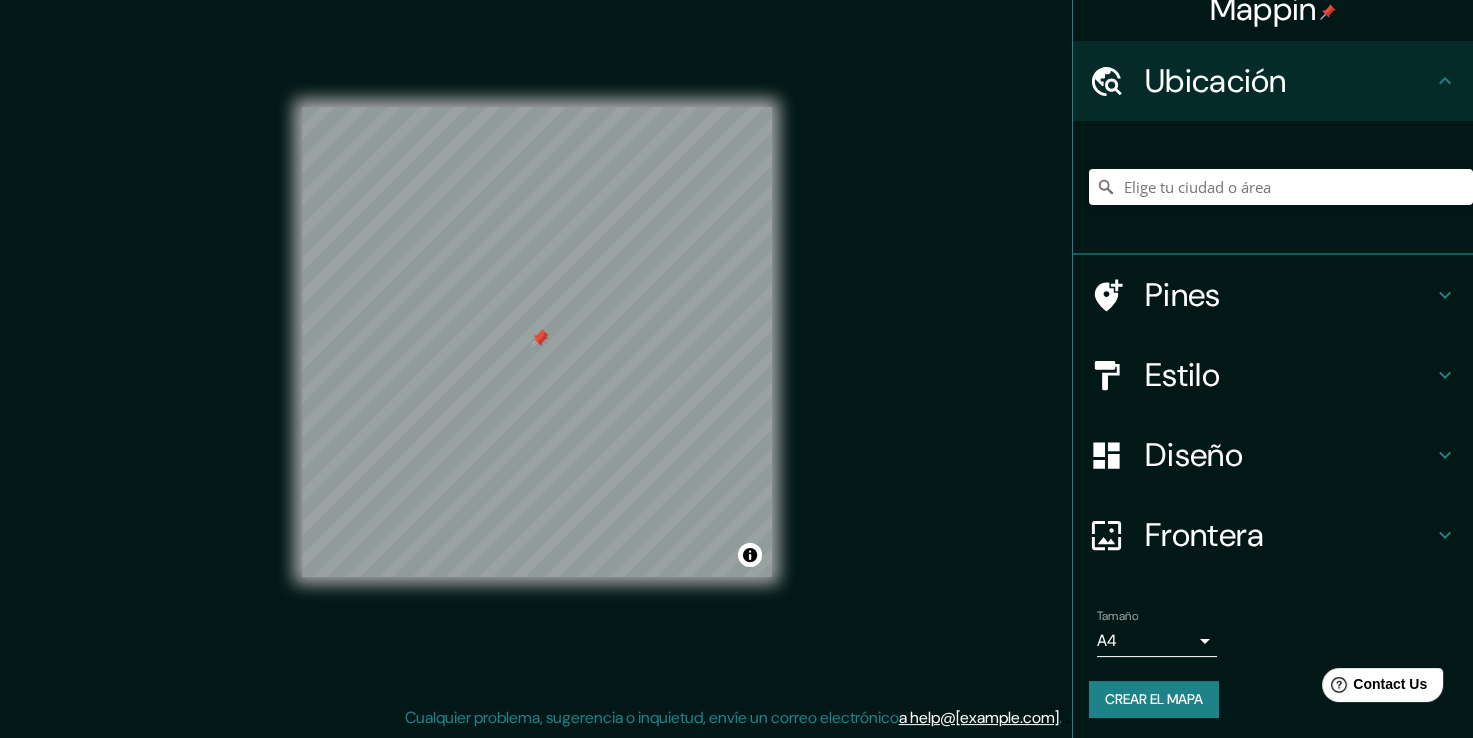 scroll, scrollTop: 25, scrollLeft: 0, axis: vertical 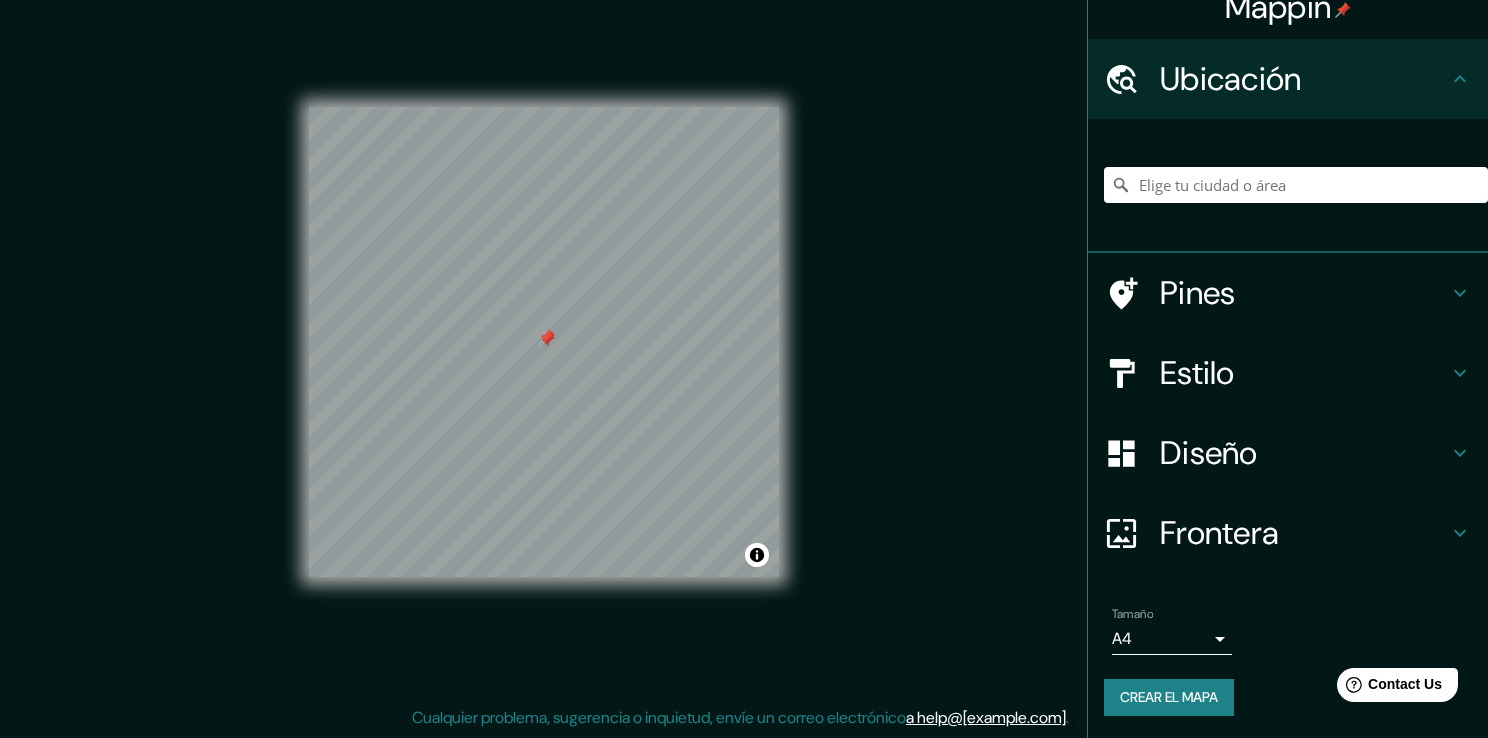 click on "Mappin Ubicación Pines Estilo Diseño Frontera Elige un borde. Sugerencia : puedes hacer que las capas del marco sean opacas para crear algunos efectos geniales. Ninguno Sencillo Transparente Capricho Tamaño A4 single Crear el mapa © Mapbox © OpenStreetMap Improve this map Cualquier problema, sugerencia o inquietud, envíe un correo electrónico a help@[example.com] . . ." at bounding box center [744, 347] 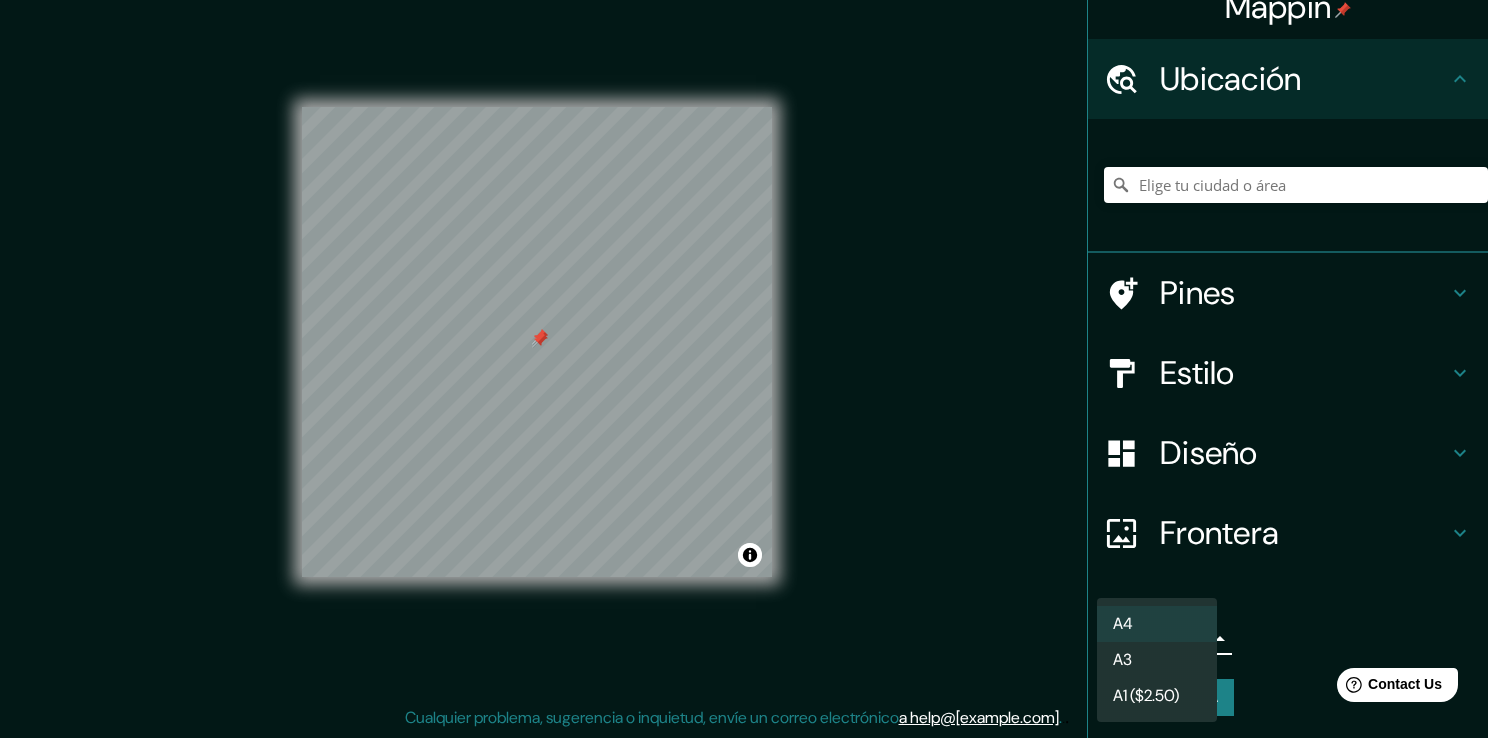 click on "A4" at bounding box center [1157, 624] 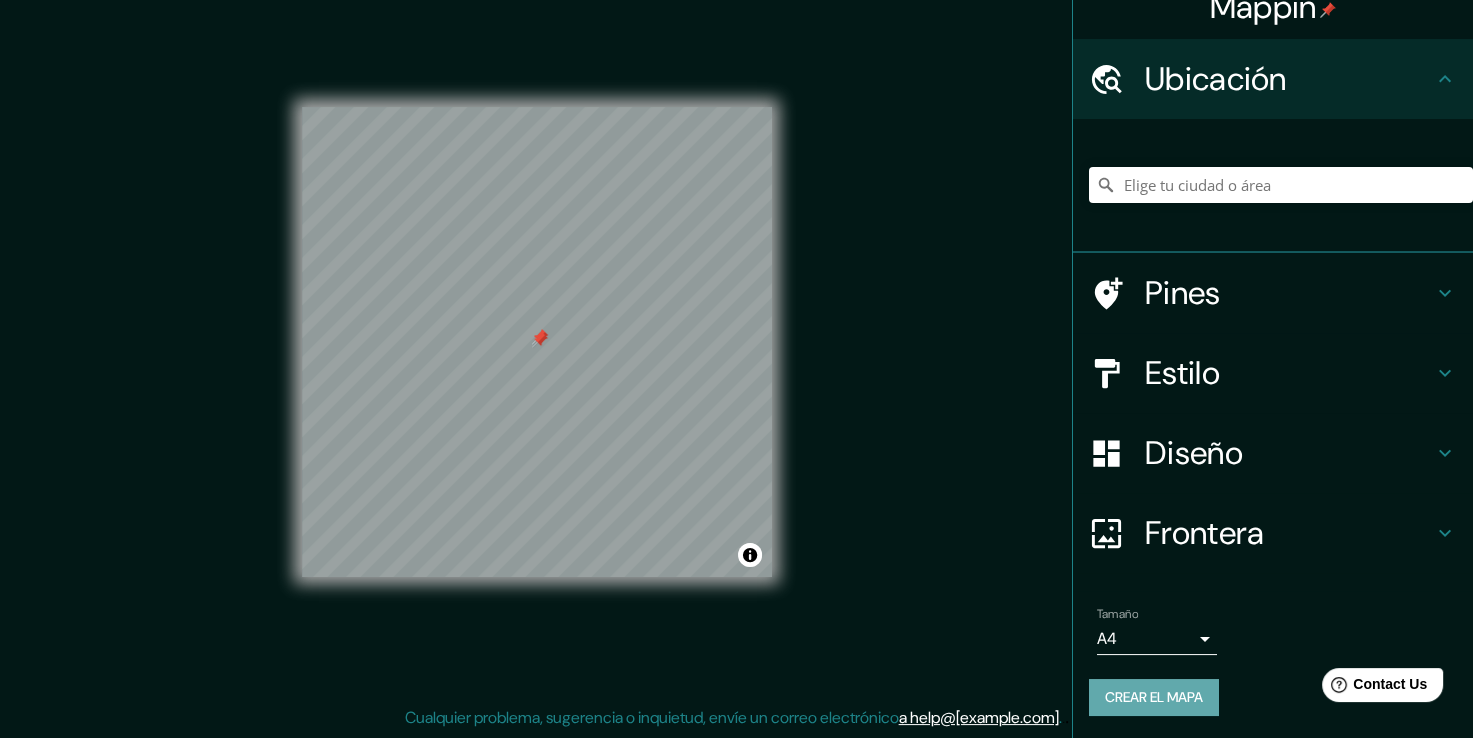 click on "Crear el mapa" at bounding box center [1154, 697] 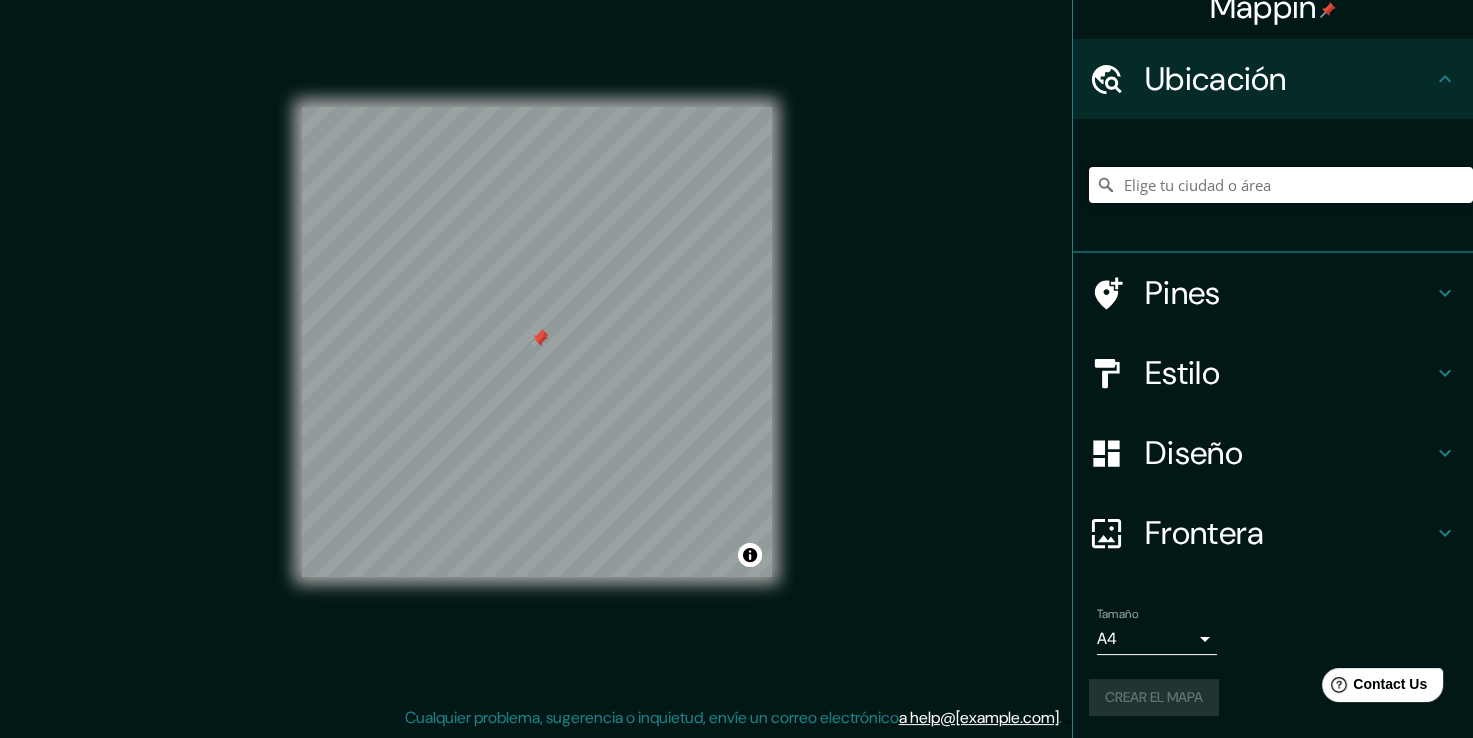 click on "Crear el mapa" at bounding box center [1273, 697] 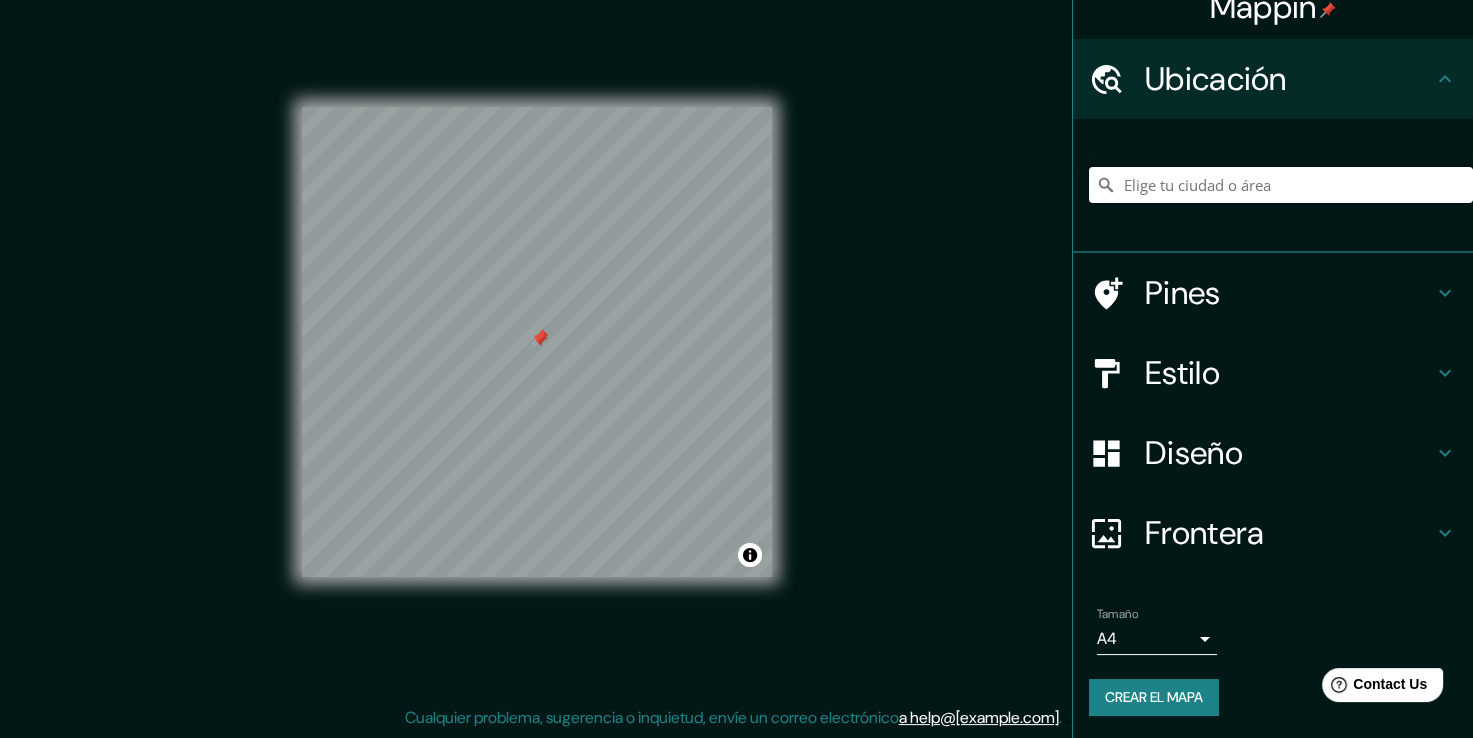click on "Tamaño A4 single Crear el mapa" at bounding box center (1273, 665) 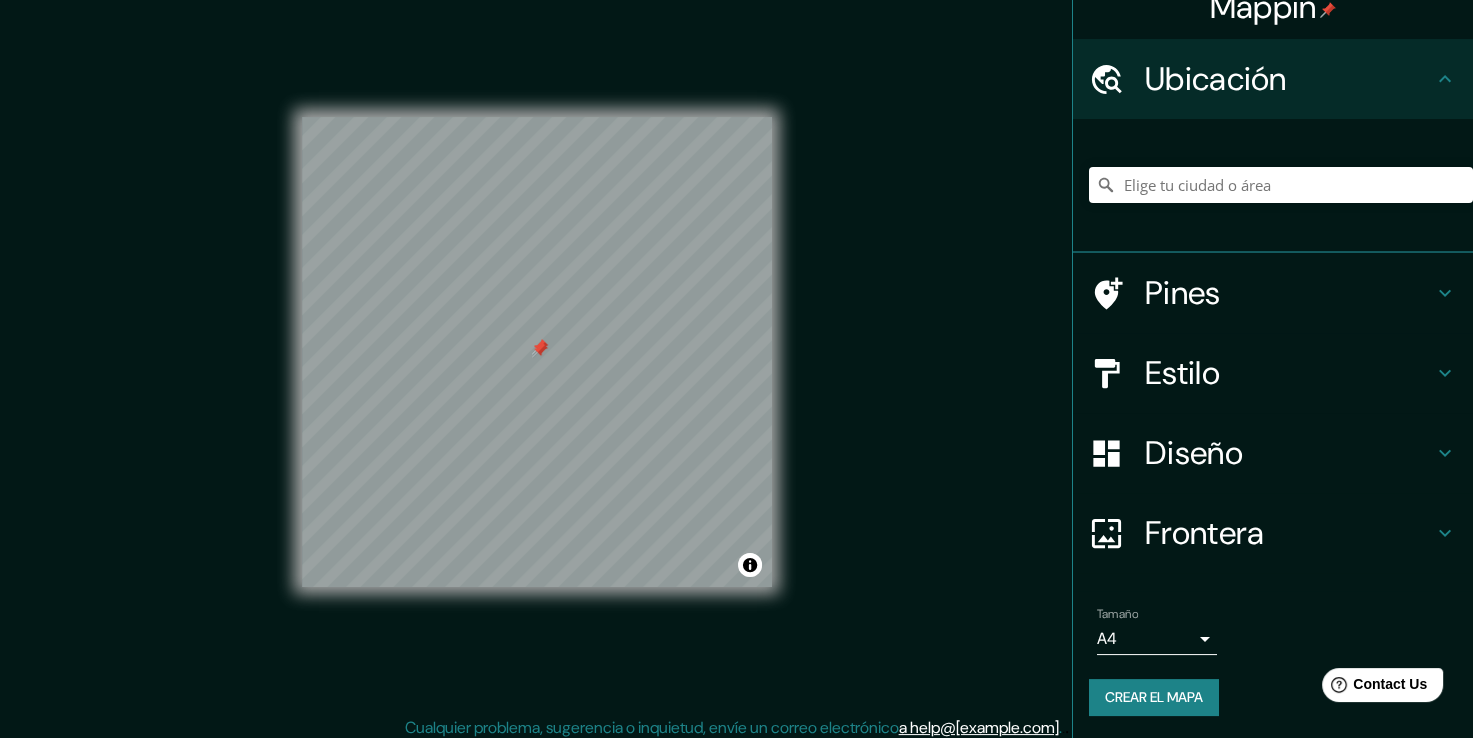 scroll, scrollTop: 0, scrollLeft: 0, axis: both 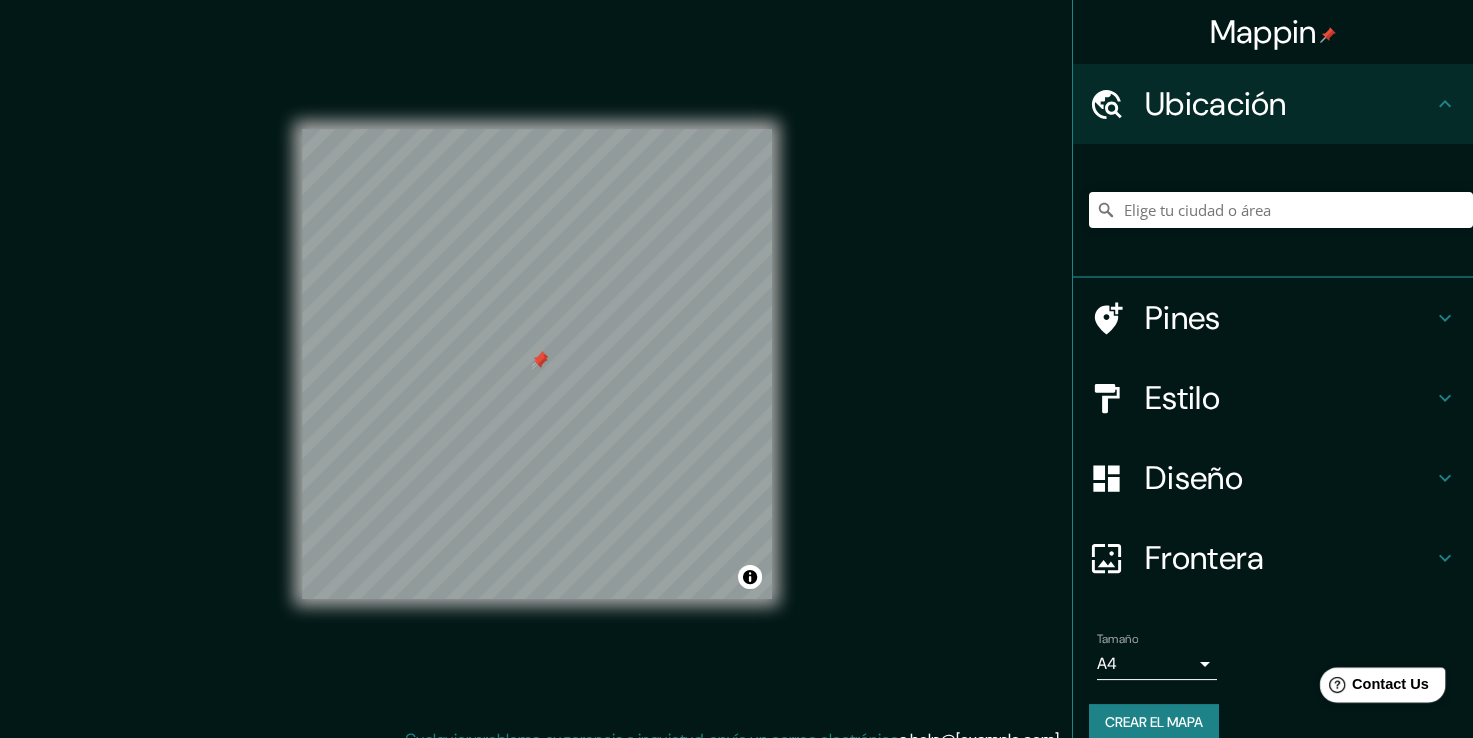 click on "Ayuda Contact Us" at bounding box center (1383, 684) 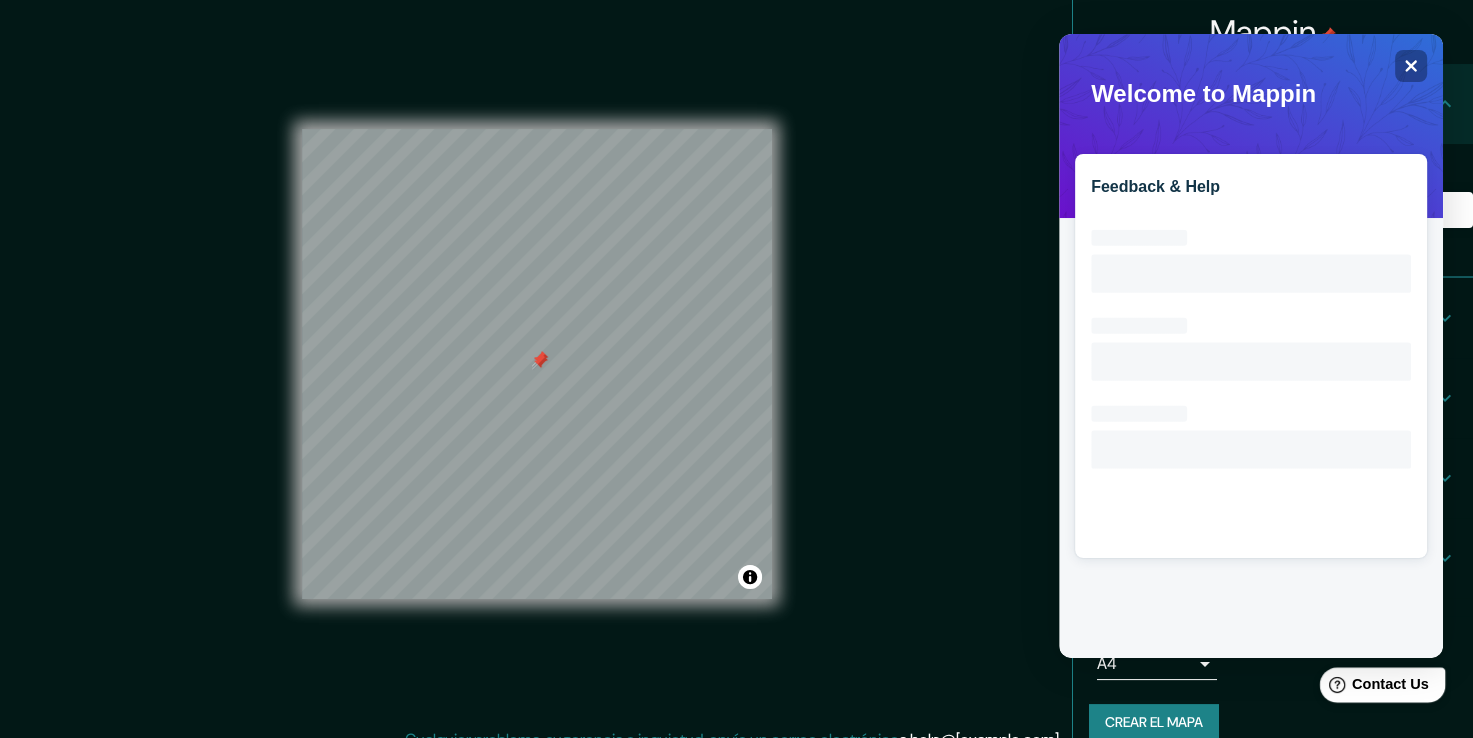 scroll, scrollTop: 0, scrollLeft: 0, axis: both 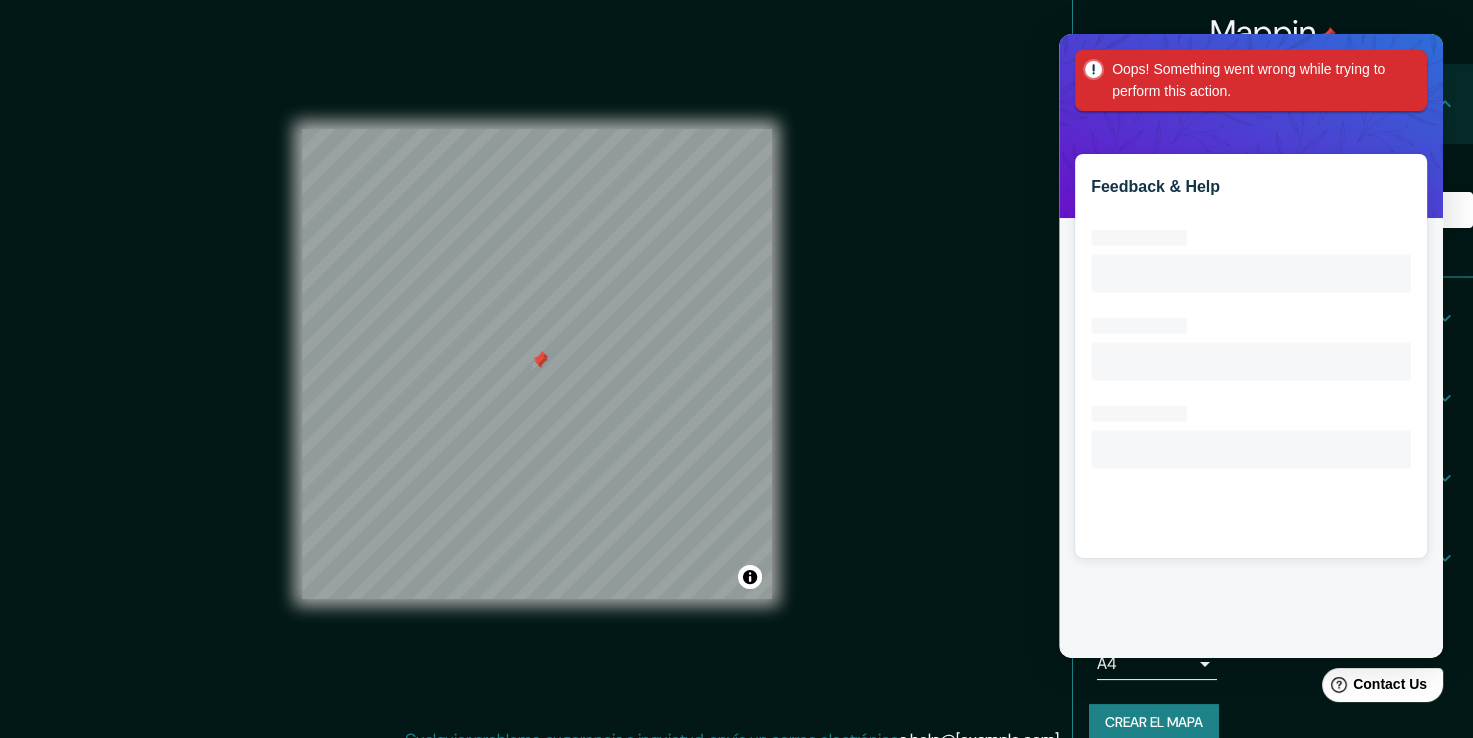 click on "Feedback & Help Loading interface..." at bounding box center (1251, 346) 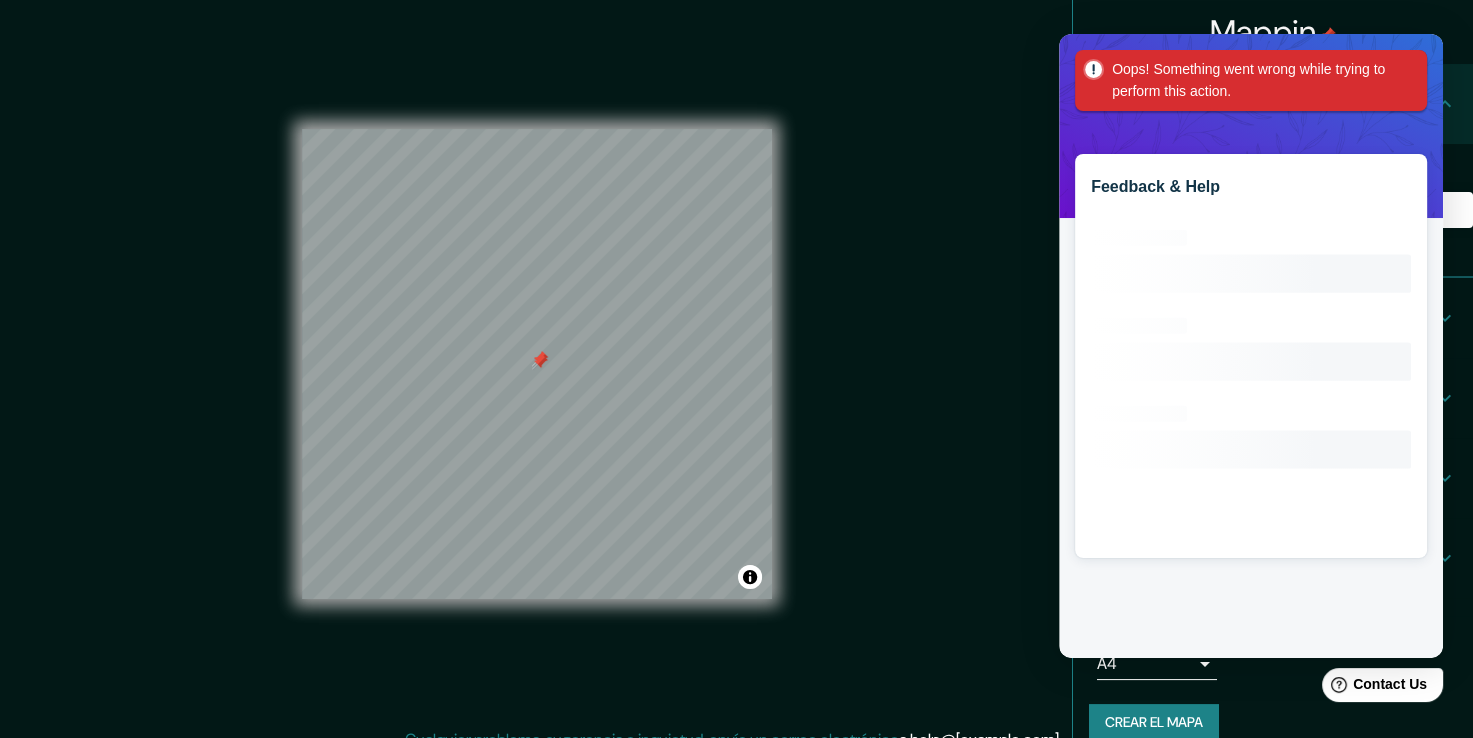 click on "Feedback & Help Loading interface..." at bounding box center (1251, 346) 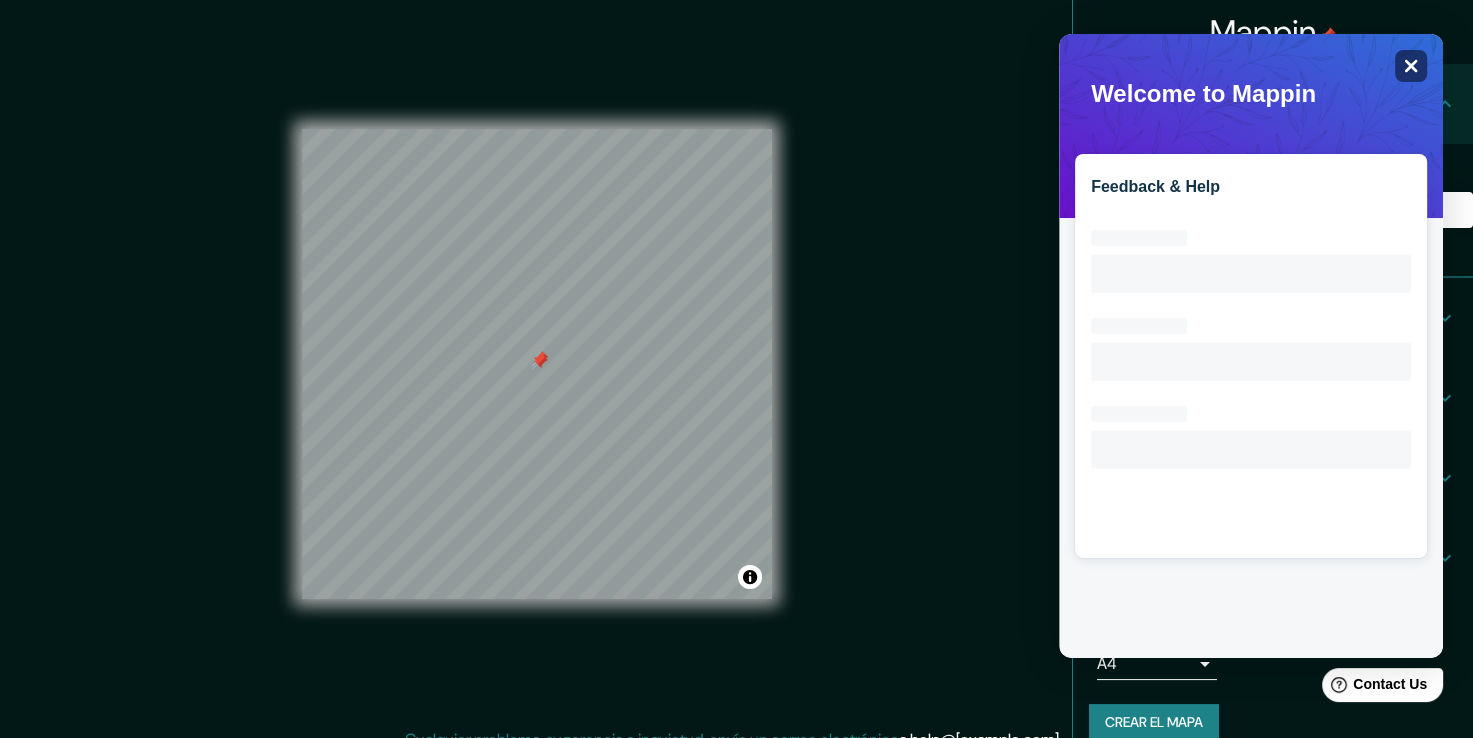 click on "Close" 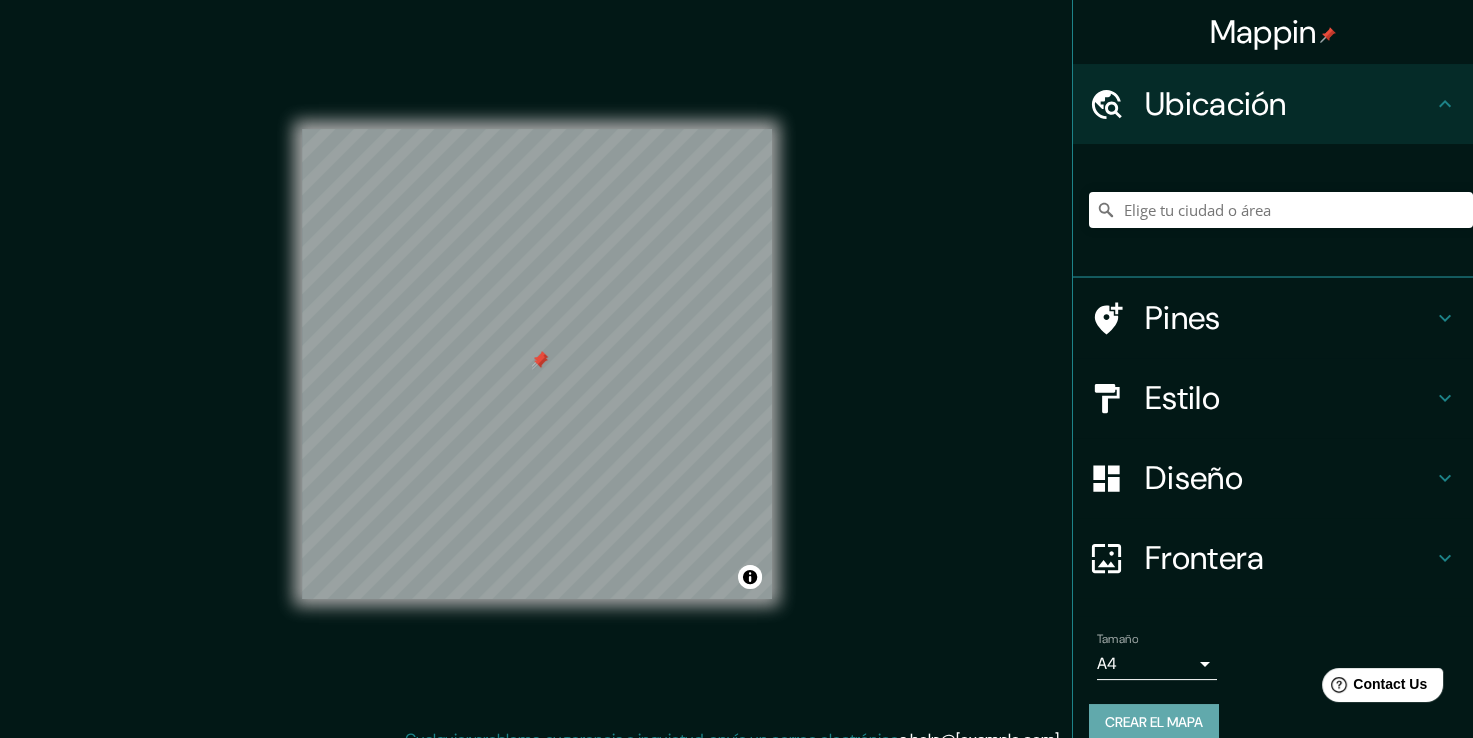 click on "Crear el mapa" at bounding box center [1154, 722] 